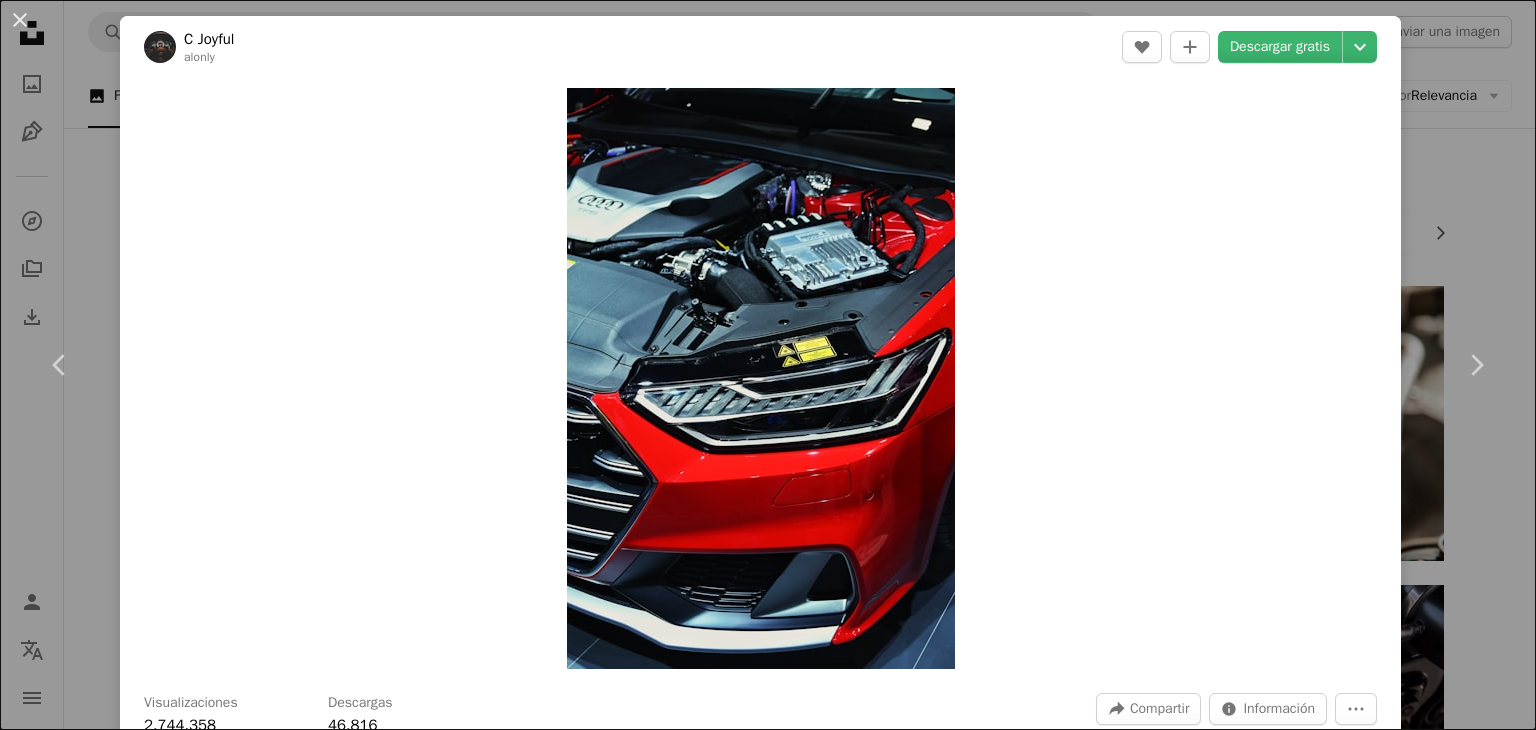 scroll, scrollTop: 2500, scrollLeft: 0, axis: vertical 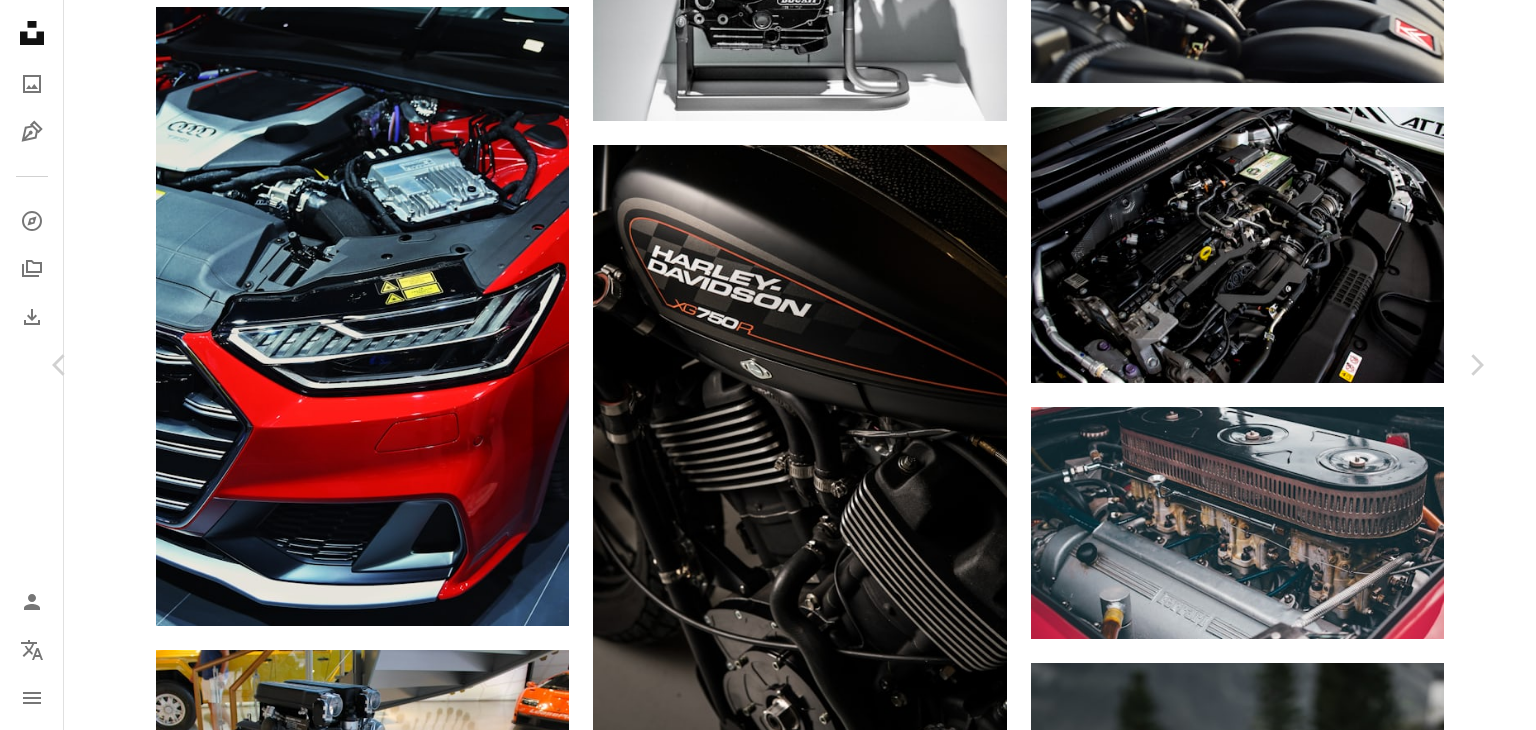 click on "An X shape" at bounding box center [20, 20] 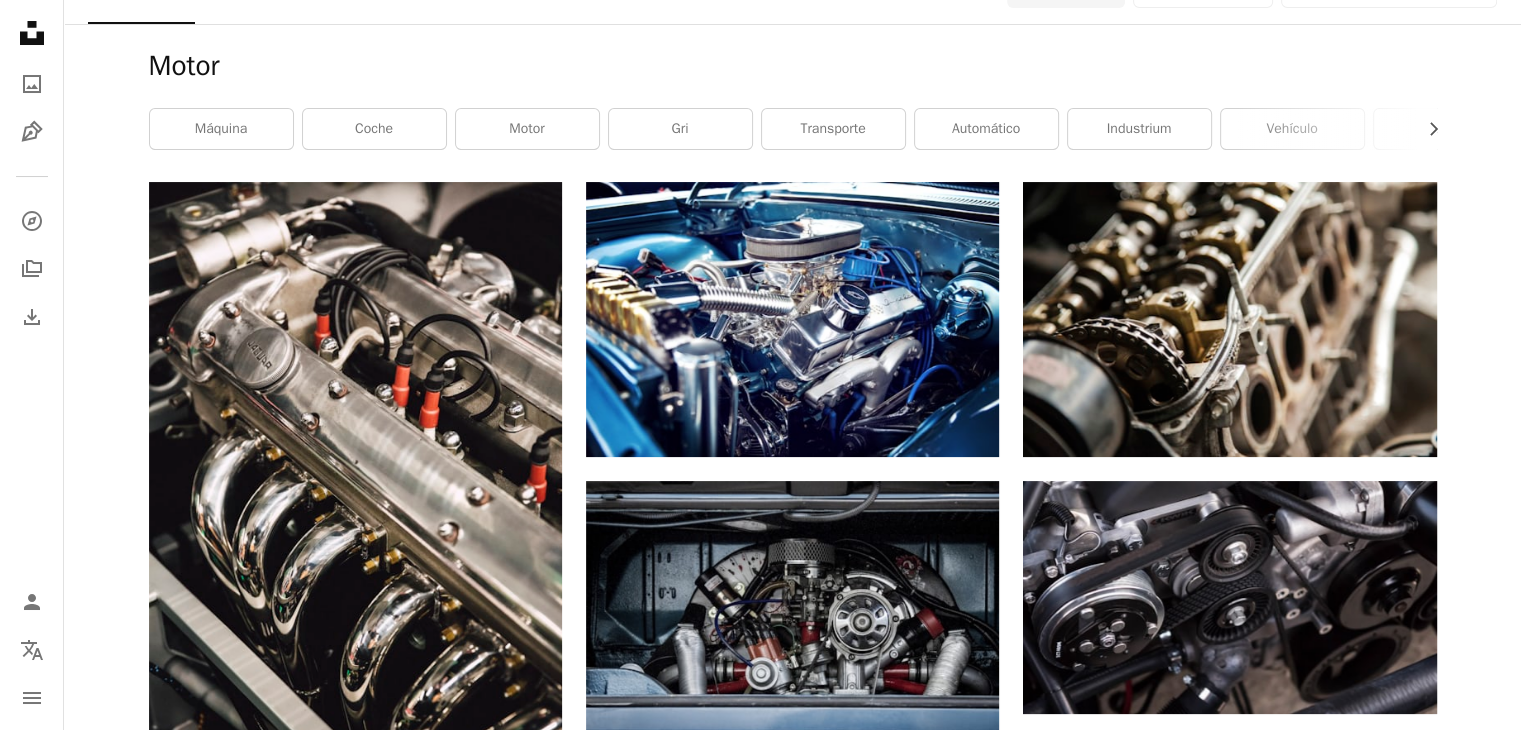 scroll, scrollTop: 0, scrollLeft: 0, axis: both 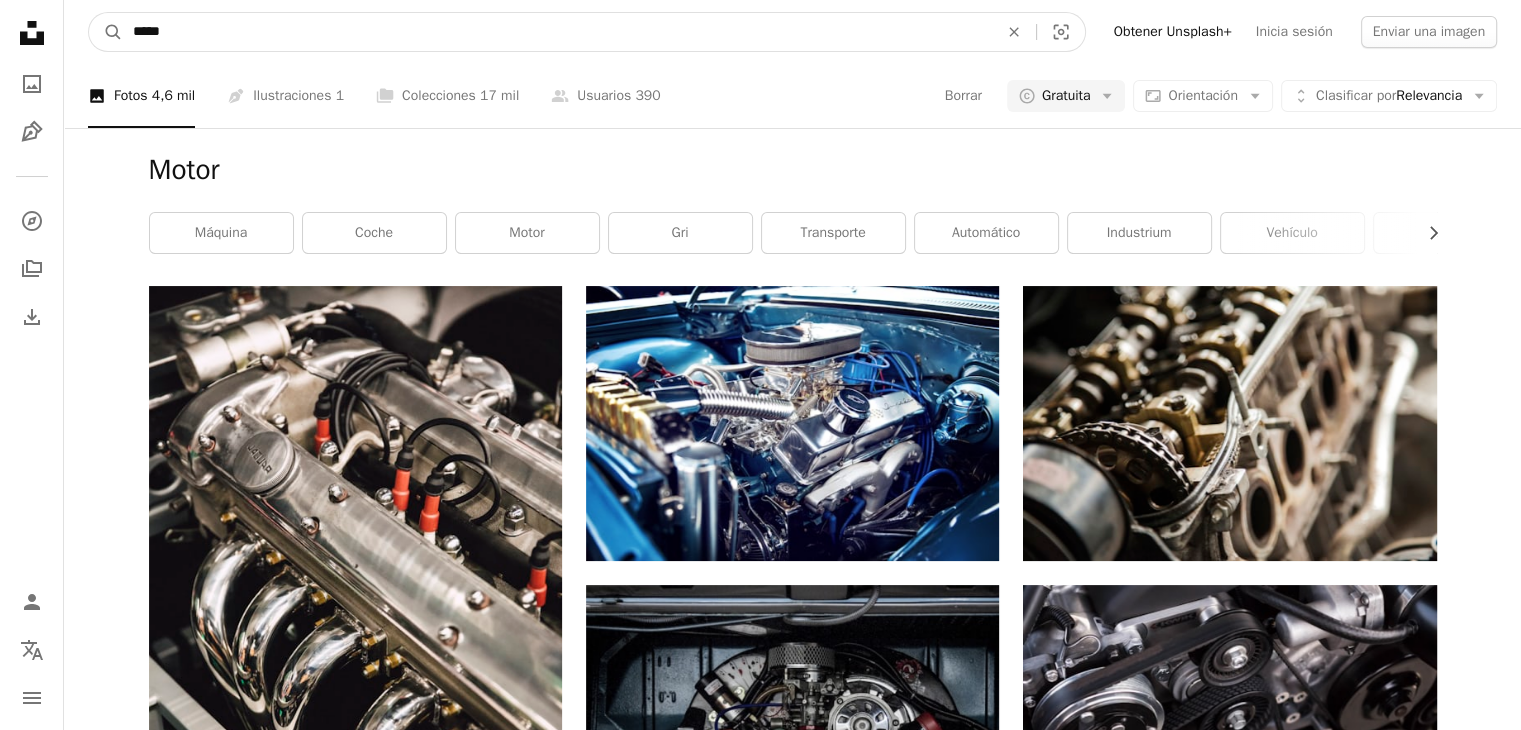 click on "*****" at bounding box center [557, 32] 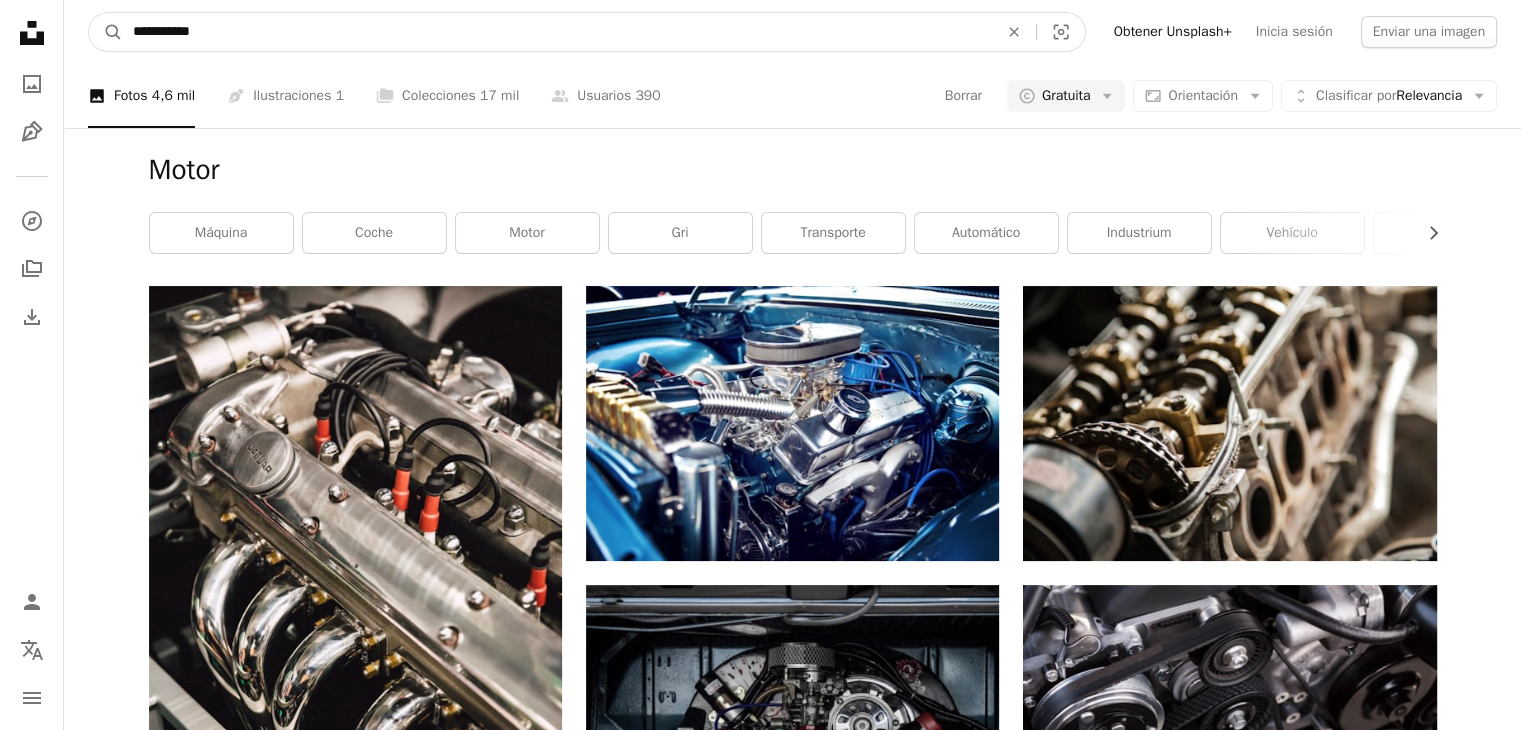 type on "**********" 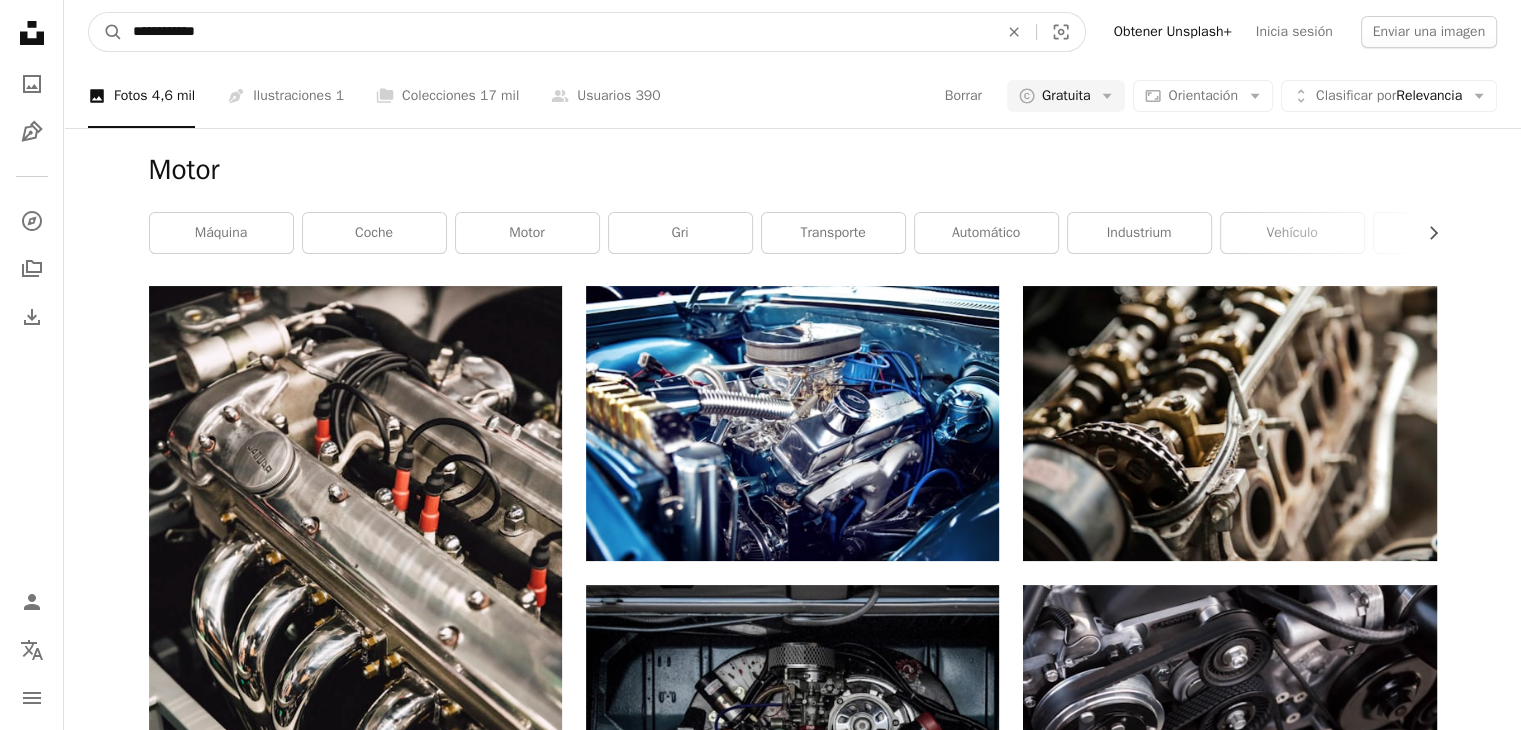 click on "A magnifying glass" at bounding box center (106, 32) 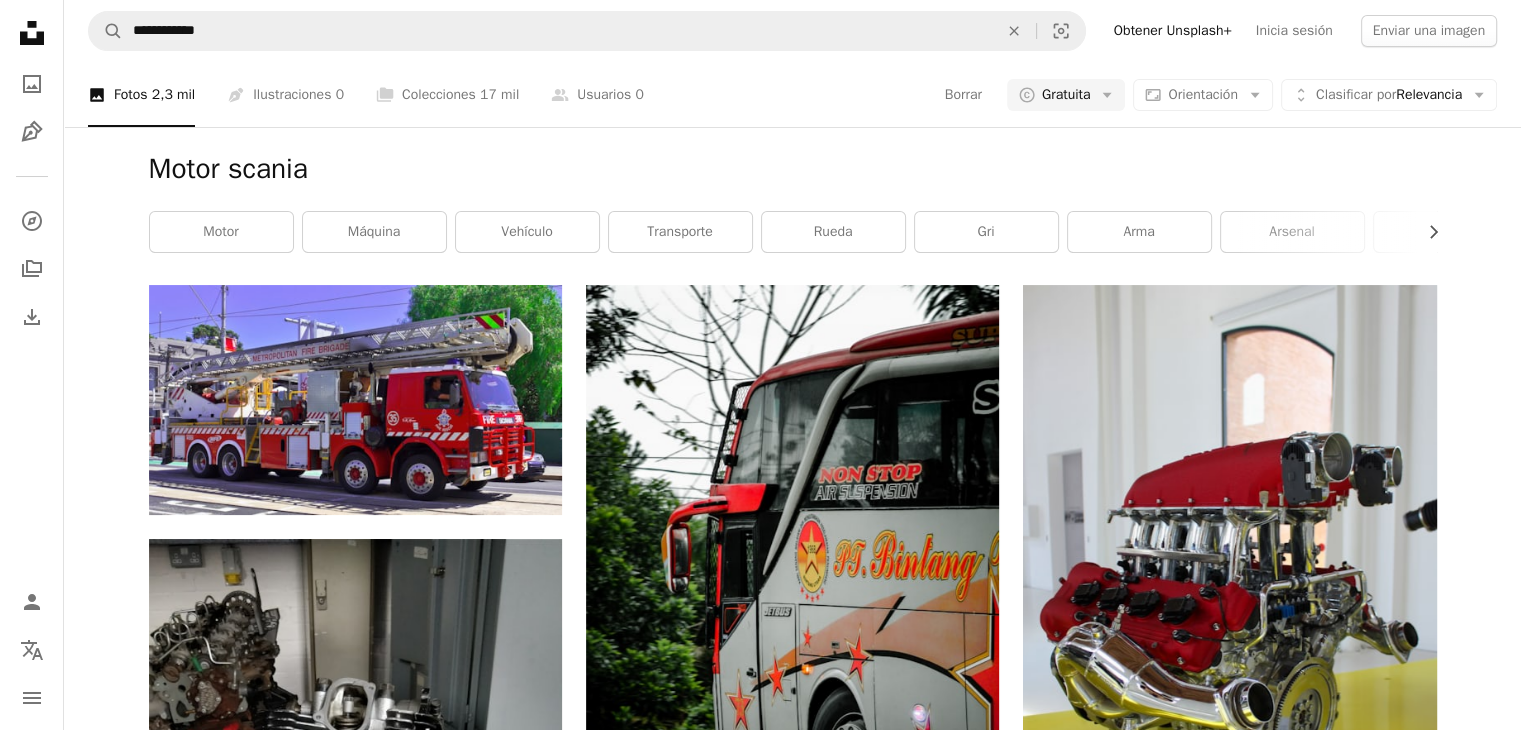 scroll, scrollTop: 0, scrollLeft: 0, axis: both 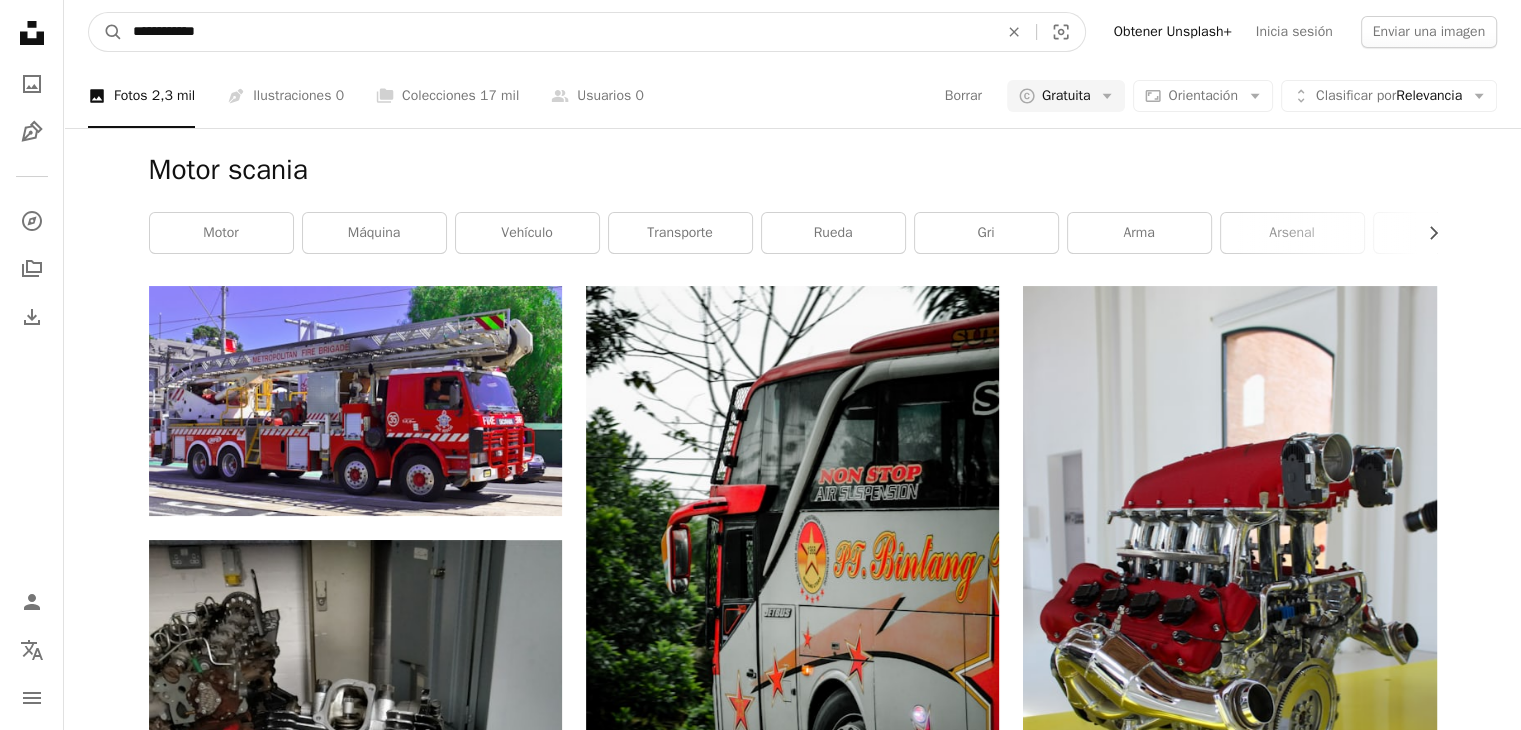 drag, startPoint x: 224, startPoint y: 29, endPoint x: 175, endPoint y: 35, distance: 49.365982 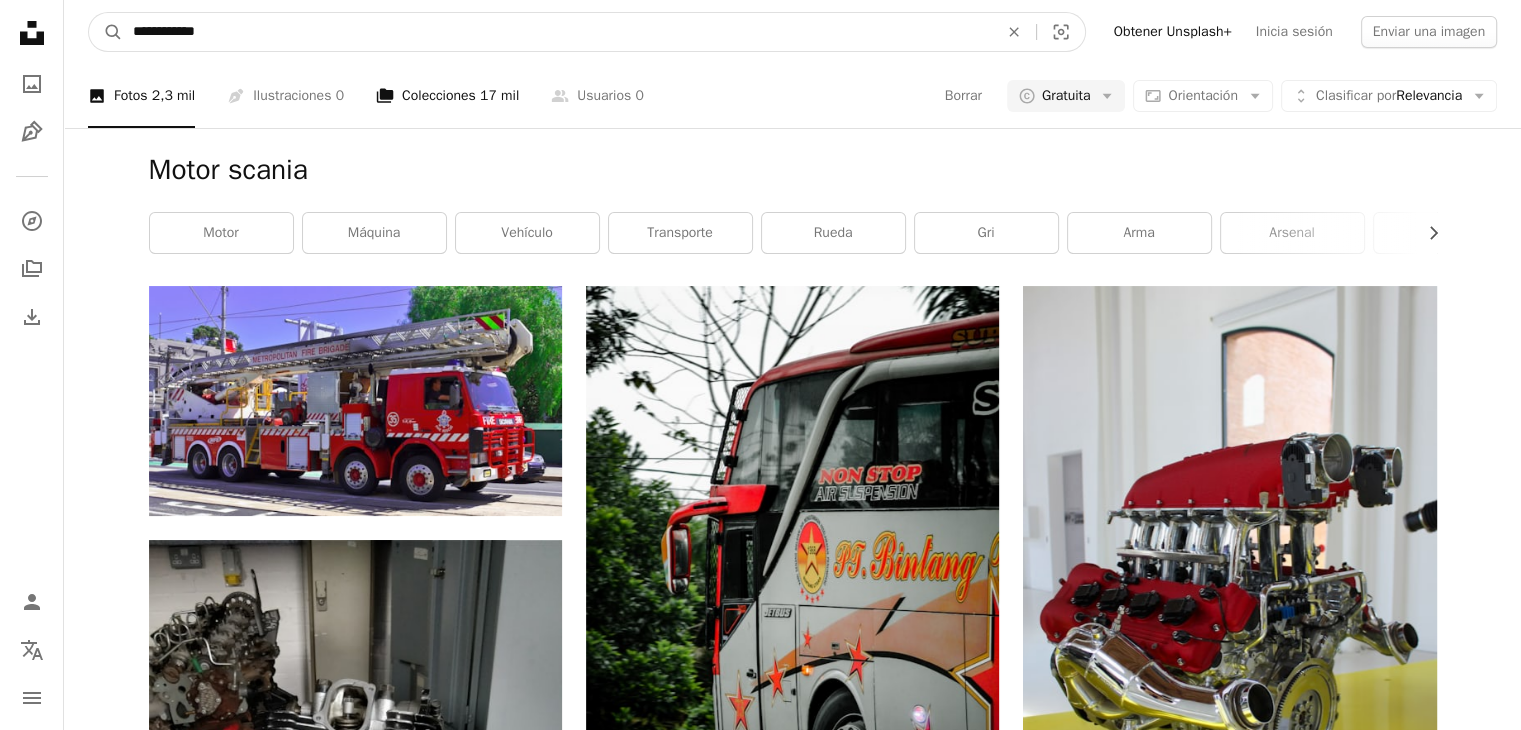 type on "**********" 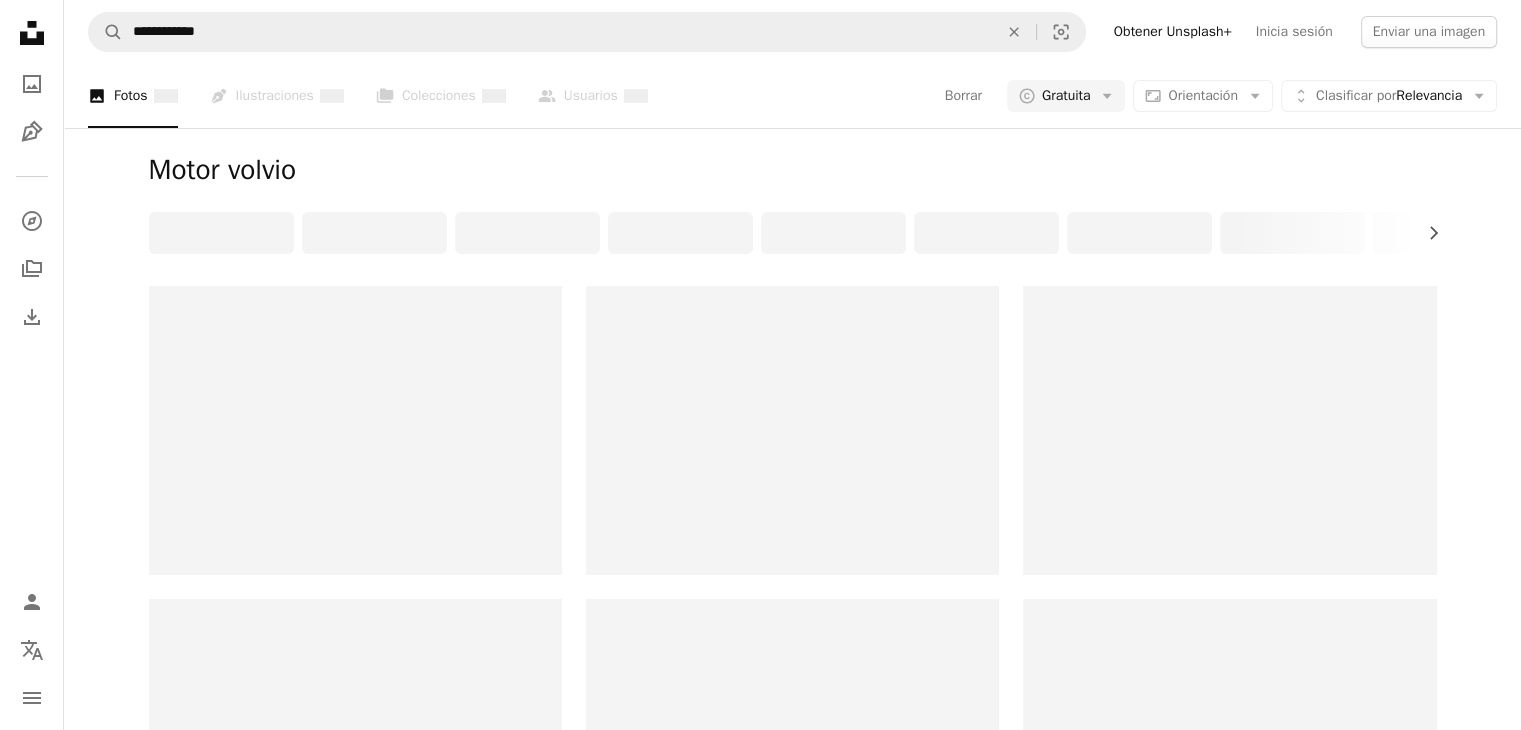 click on "Motor volvio Chevron right" at bounding box center [793, 207] 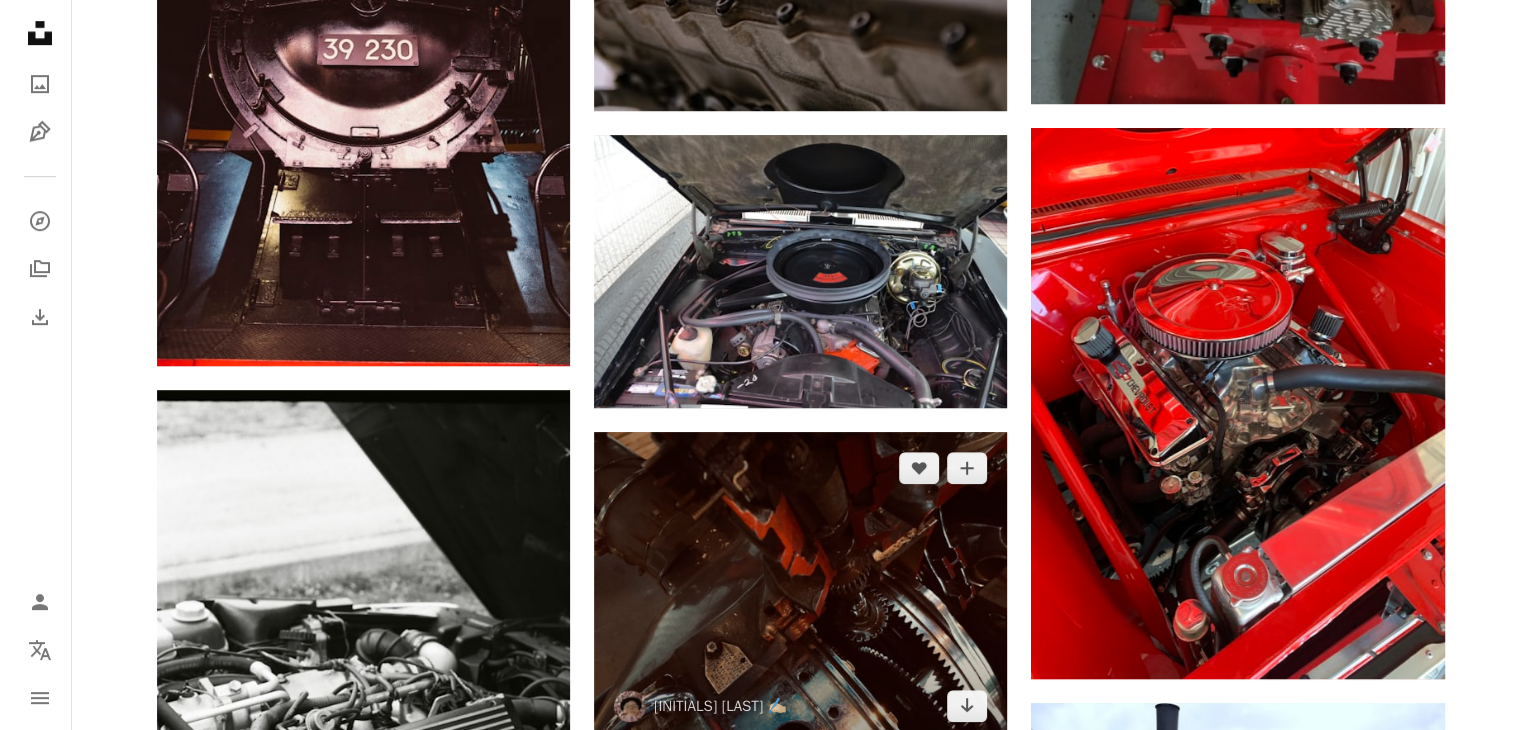 scroll, scrollTop: 1200, scrollLeft: 0, axis: vertical 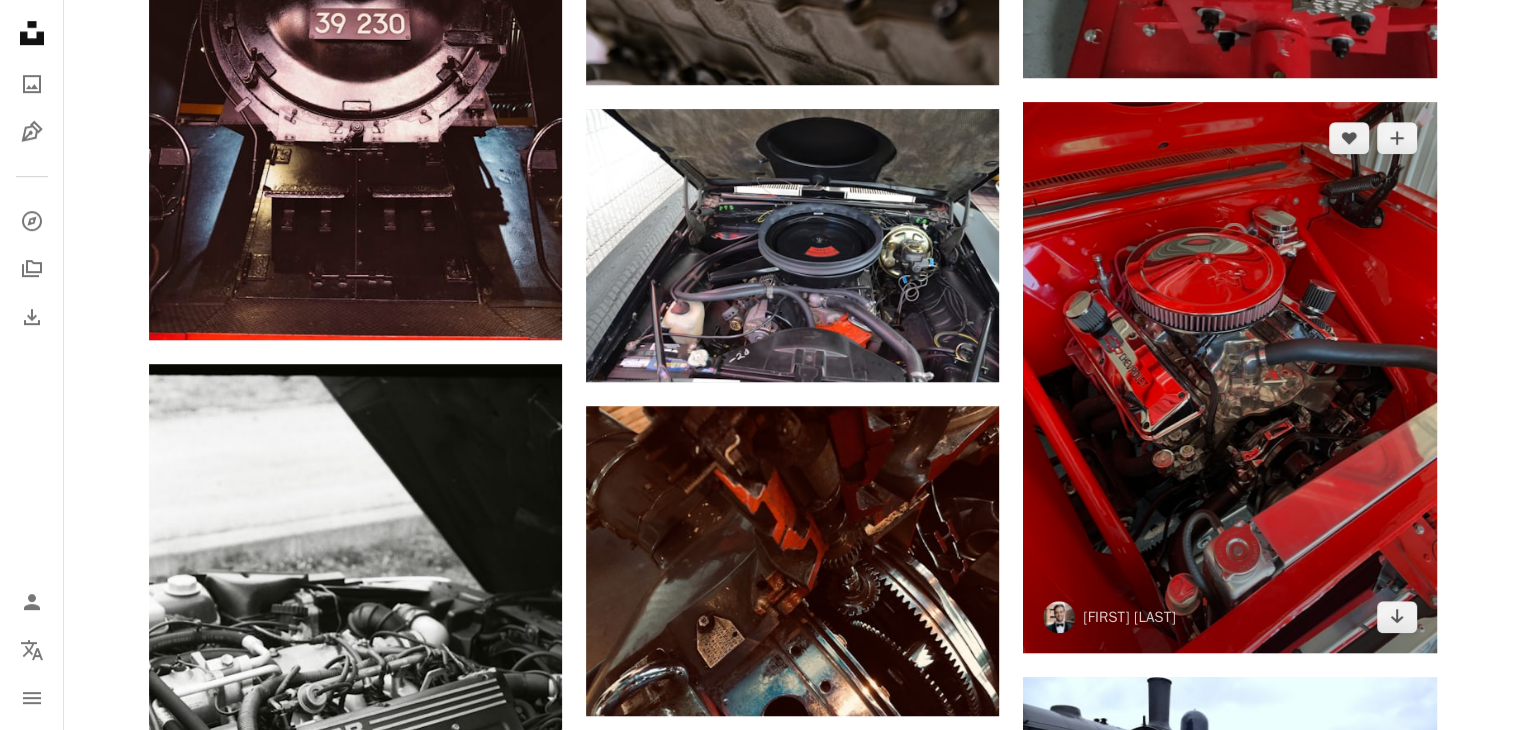 click at bounding box center [1229, 377] 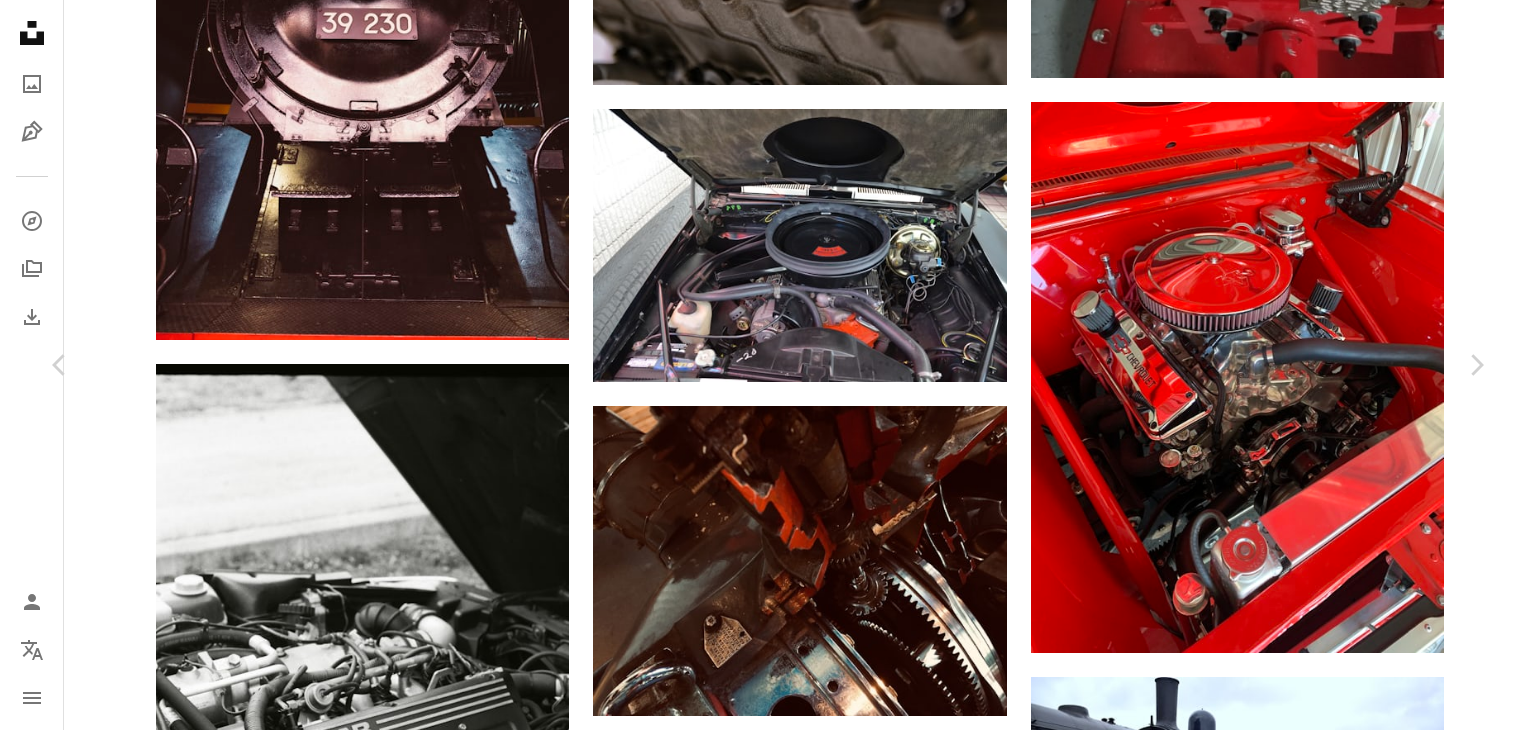 scroll, scrollTop: 2100, scrollLeft: 0, axis: vertical 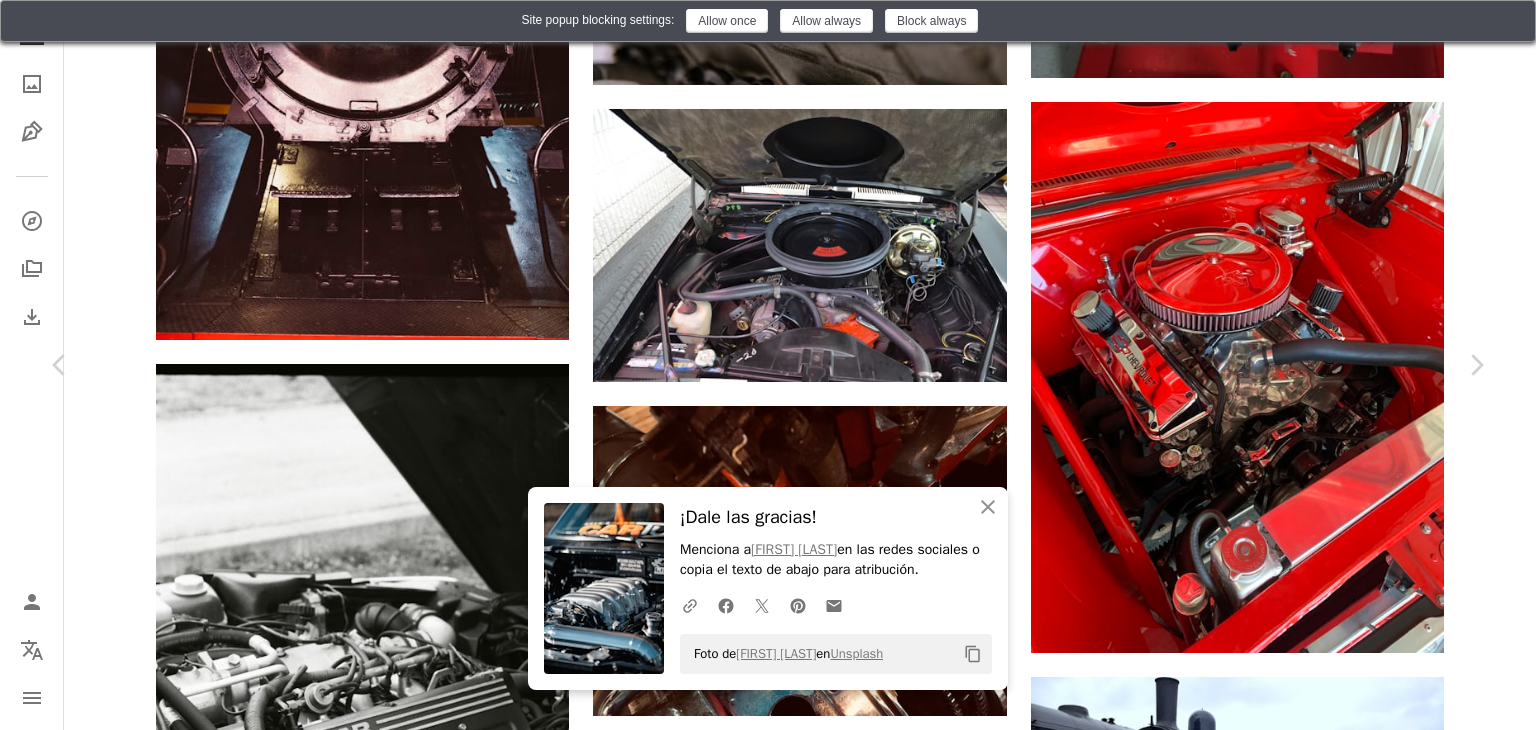 click on "Chevron down" 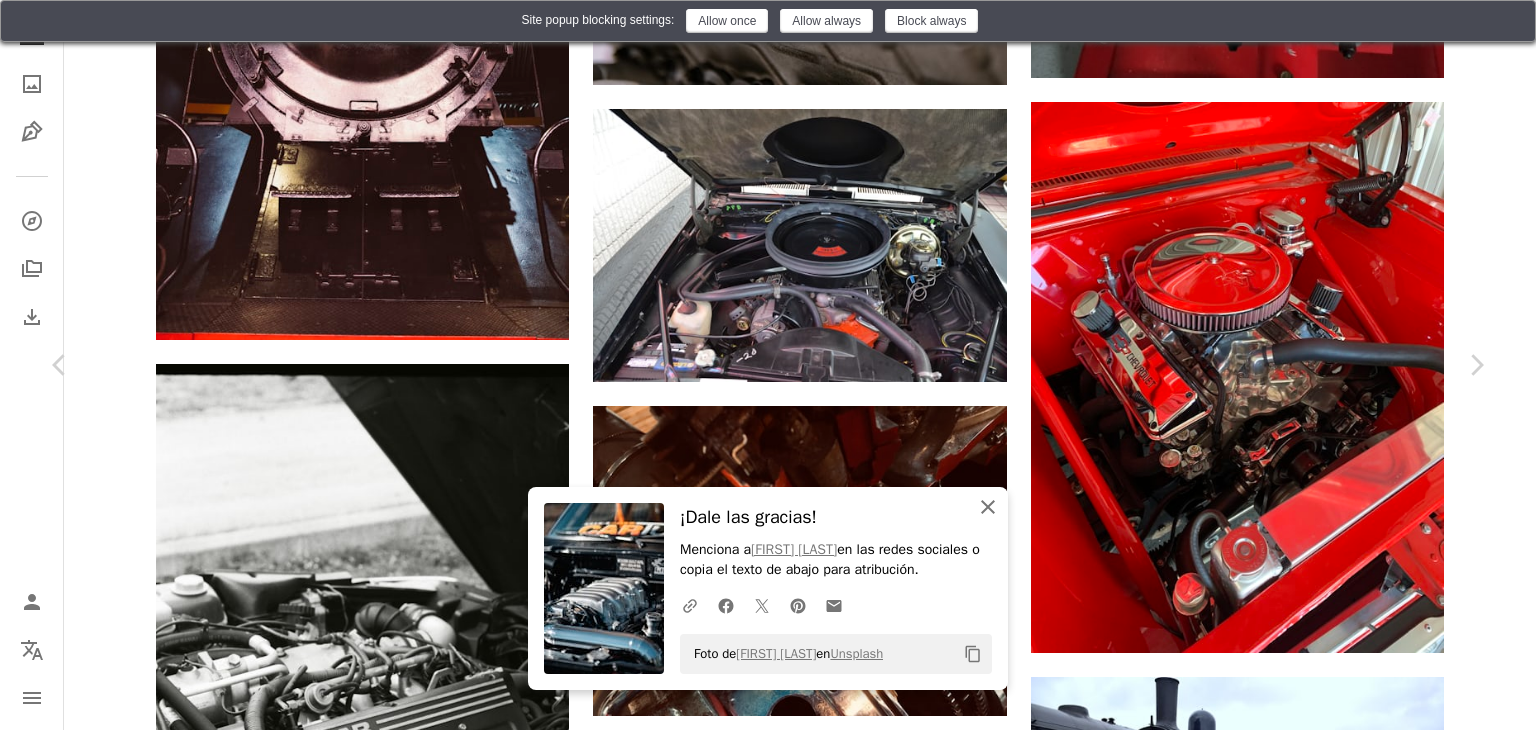 drag, startPoint x: 998, startPoint y: 520, endPoint x: 981, endPoint y: 511, distance: 19.235384 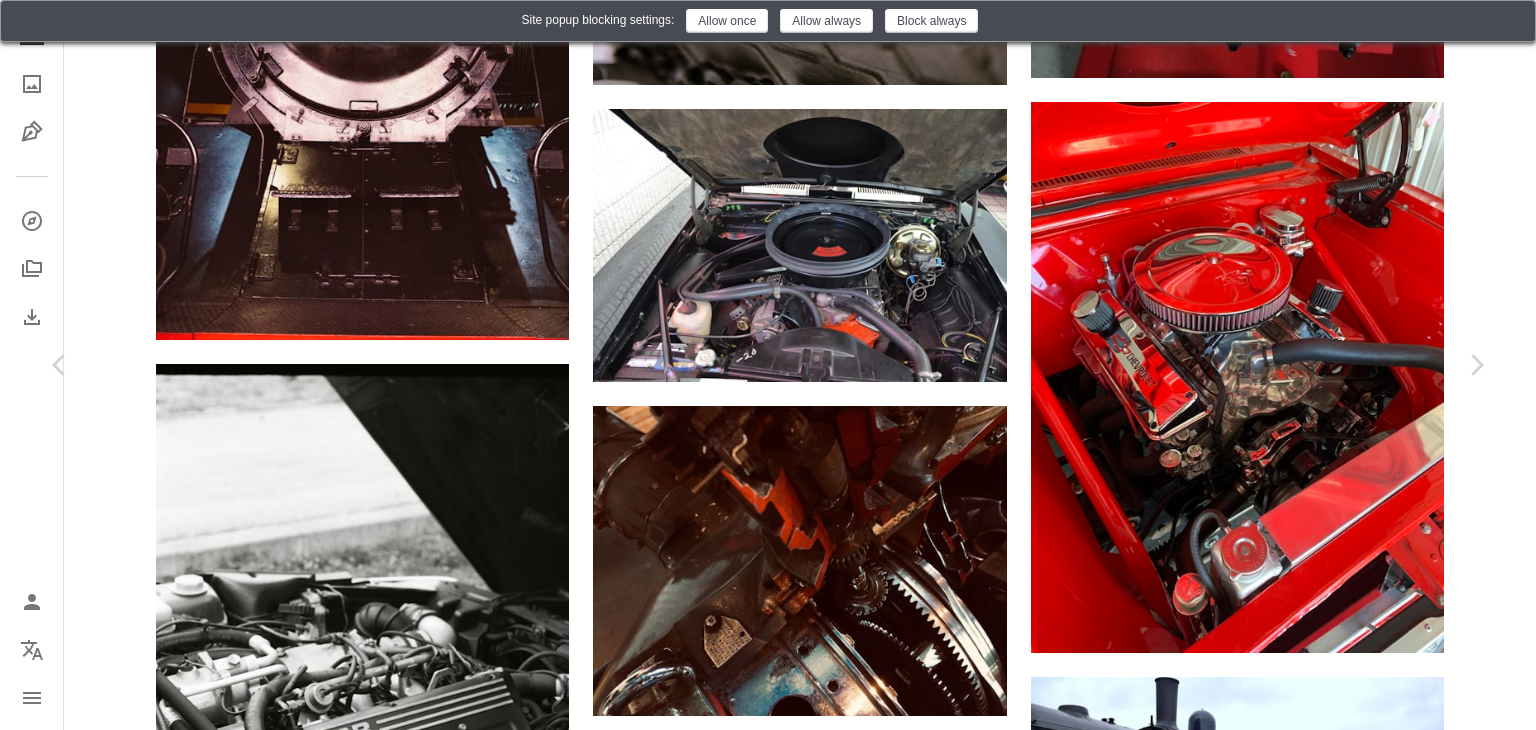 click on "An X shape" at bounding box center (20, 20) 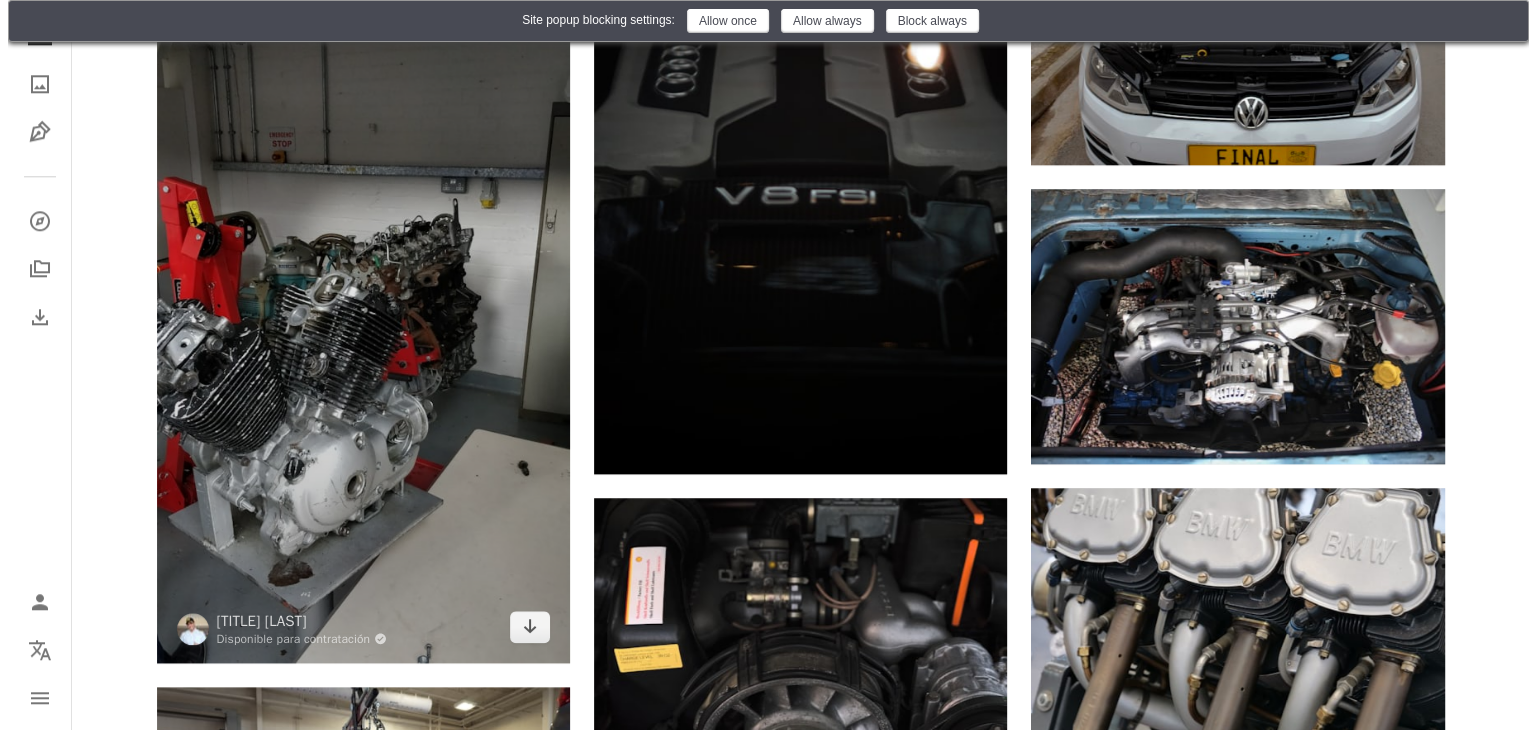 scroll, scrollTop: 2200, scrollLeft: 0, axis: vertical 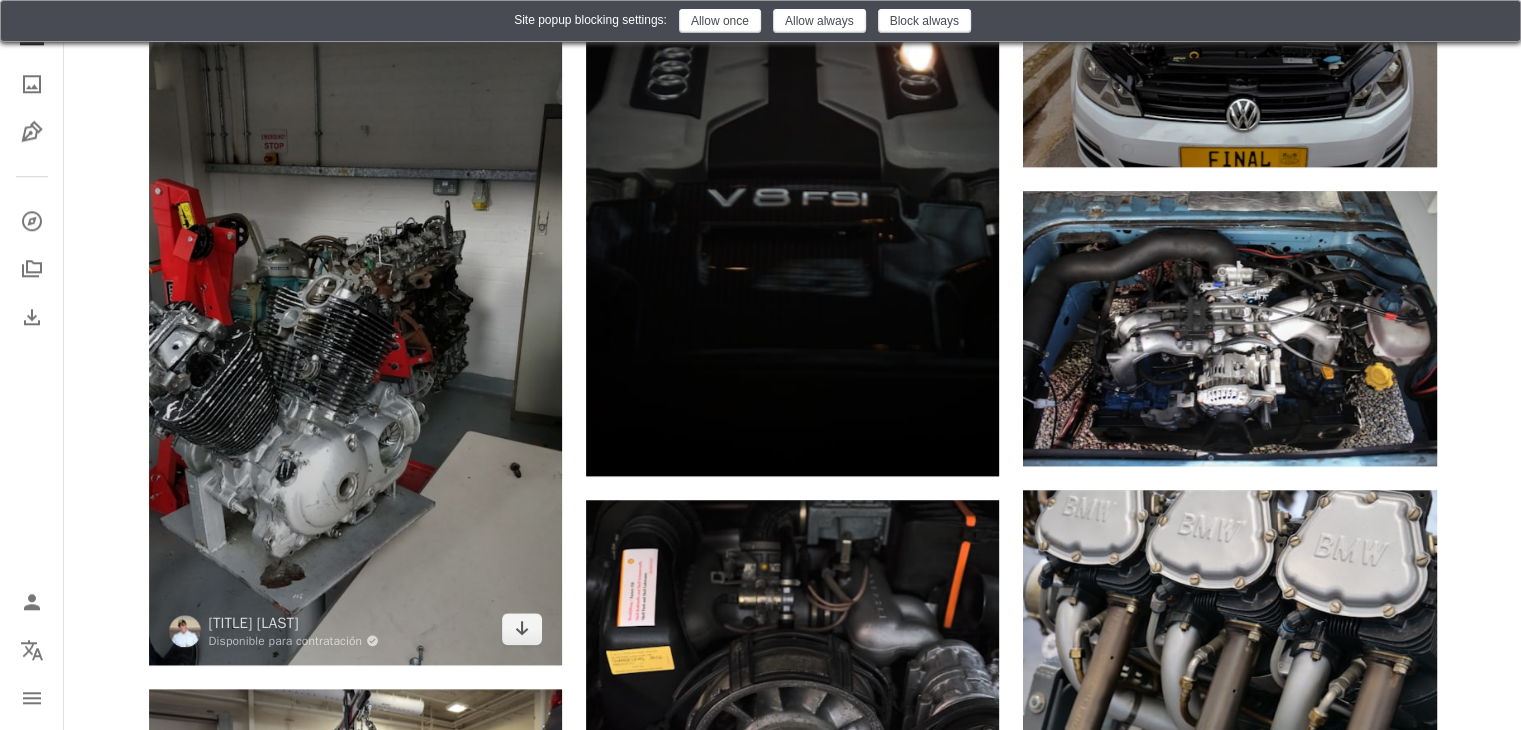 click at bounding box center [355, 319] 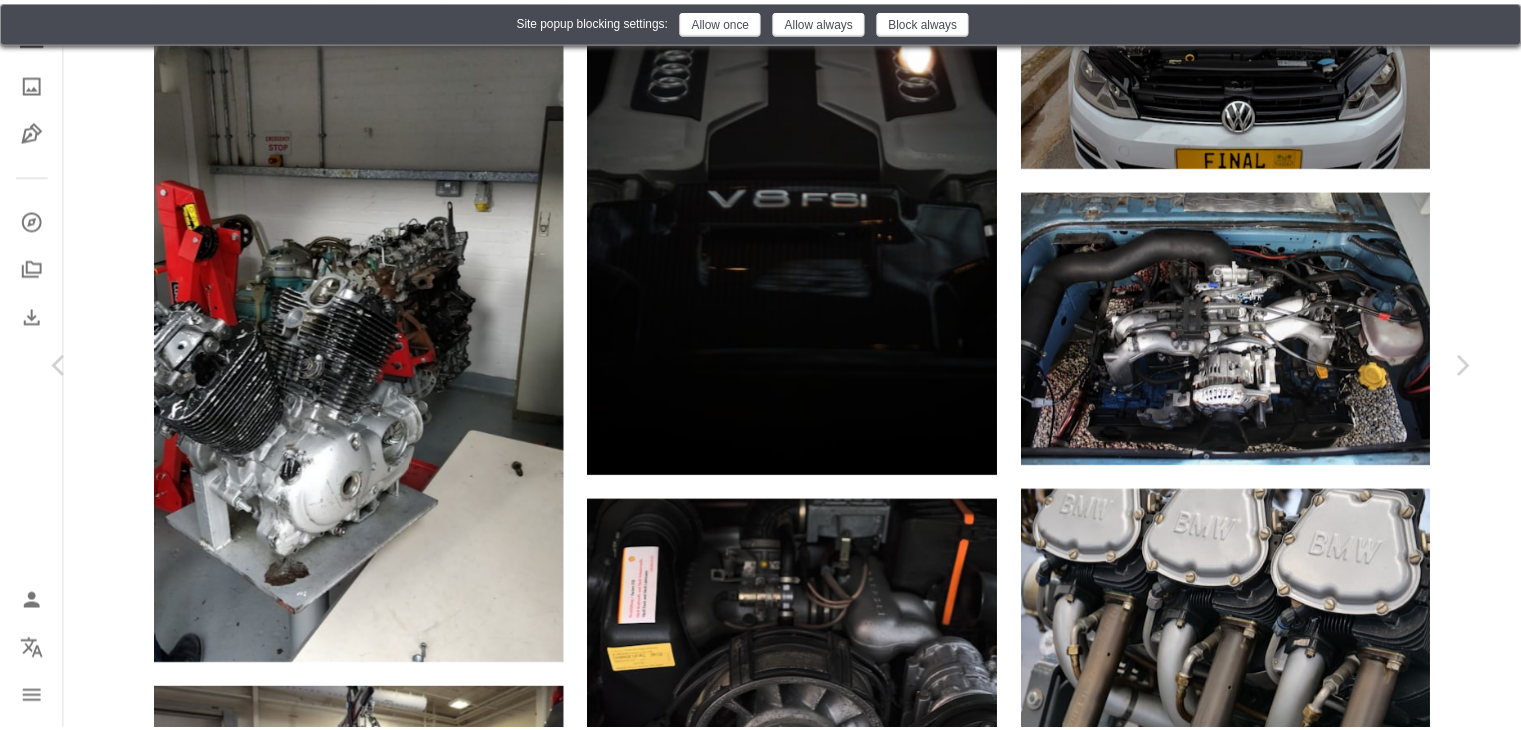 scroll, scrollTop: 1600, scrollLeft: 0, axis: vertical 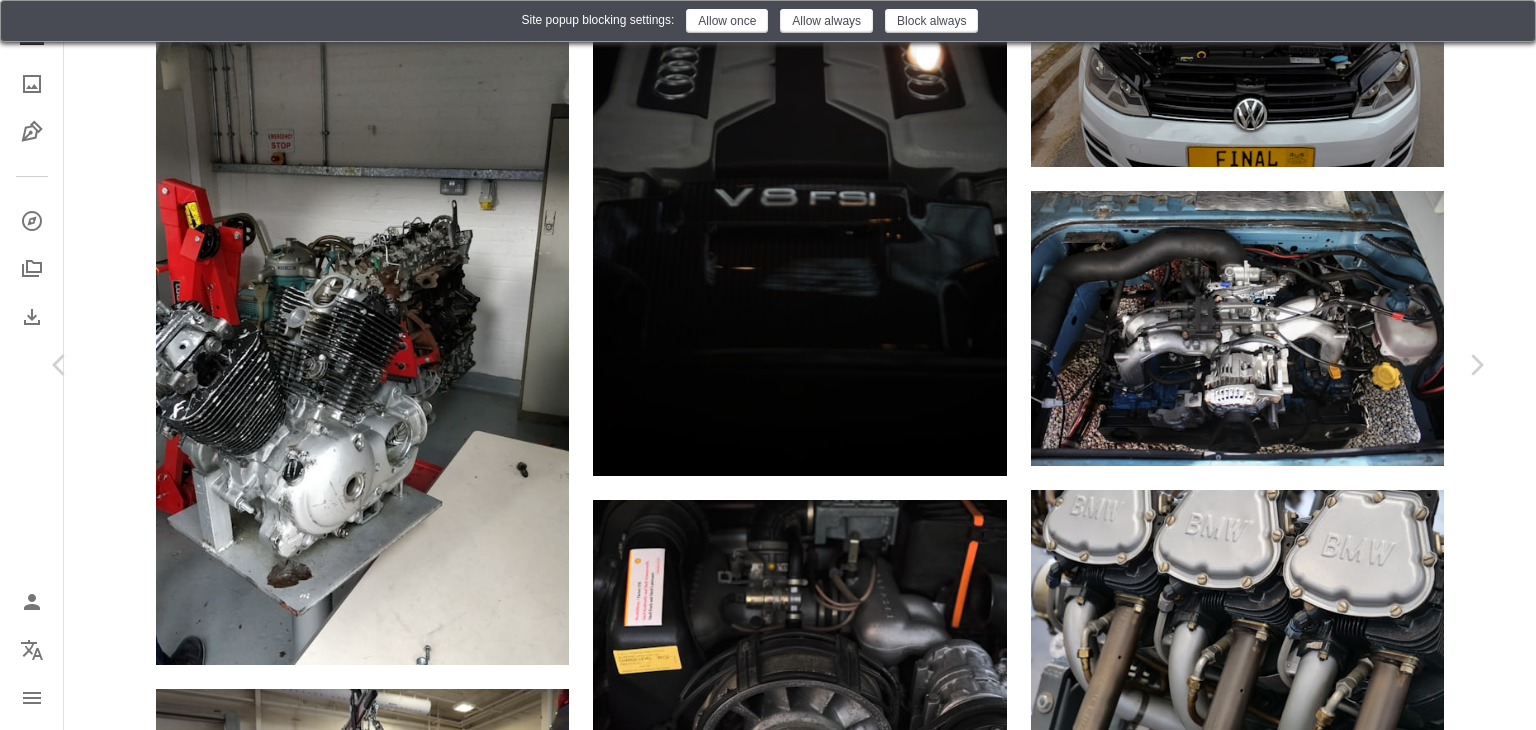click on "An X shape Chevron left Chevron right [TITLE] [LAST] Disponible para contratación A checkmark inside of a circle A heart A plus sign Descargar gratis Chevron down Zoom in Visualizaciones 2437 Descargas 6 A forward-right arrow Compartir Info icon Información More Actions Calendar outlined Publicado el  11 de julio de 2024 Camera OnePlus, ONEPLUS A5000 Safety Uso gratuito bajo la  Licencia Unsplash Humano gris fábrica fabricación máquina motor motor tornillo Fotos de stock gratuitas Explora imágenes premium relacionadas en iStock  |  Ahorra un 20 % con el código UNSPLASH20 Ver más en iStock  ↗ Imágenes relacionadas A heart A plus sign [TITLE] [LAST] Disponible para contratación A checkmark inside of a circle Arrow pointing down A heart A plus sign [TITLE] [LAST] Disponible para contratación A checkmark inside of a circle Arrow pointing down A heart A plus sign [FIRST] [LAST] Disponible para contratación A checkmark inside of a circle Arrow pointing down A heart A plus sign [FIRST] [LAST] Arrow pointing down" at bounding box center [768, 4698] 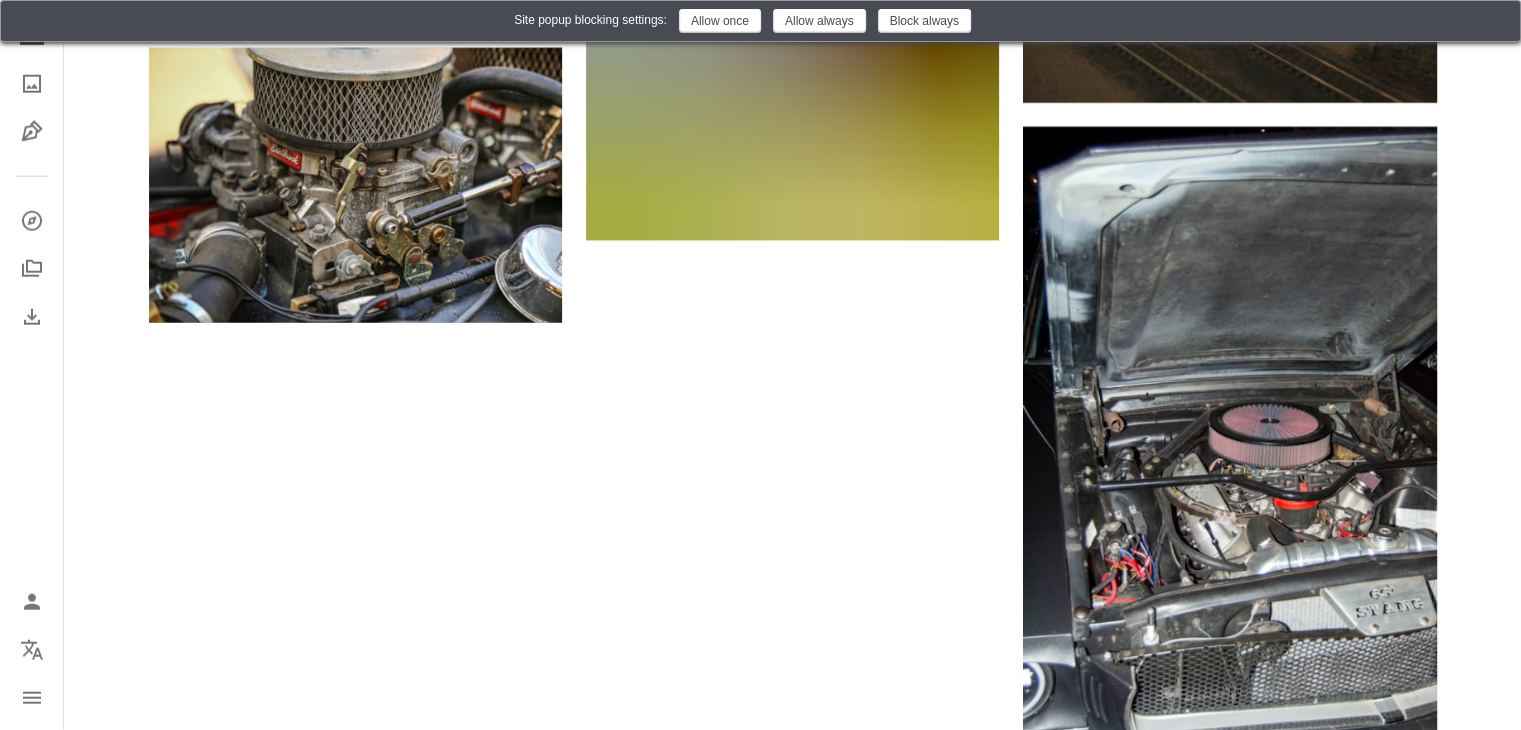 scroll, scrollTop: 5500, scrollLeft: 0, axis: vertical 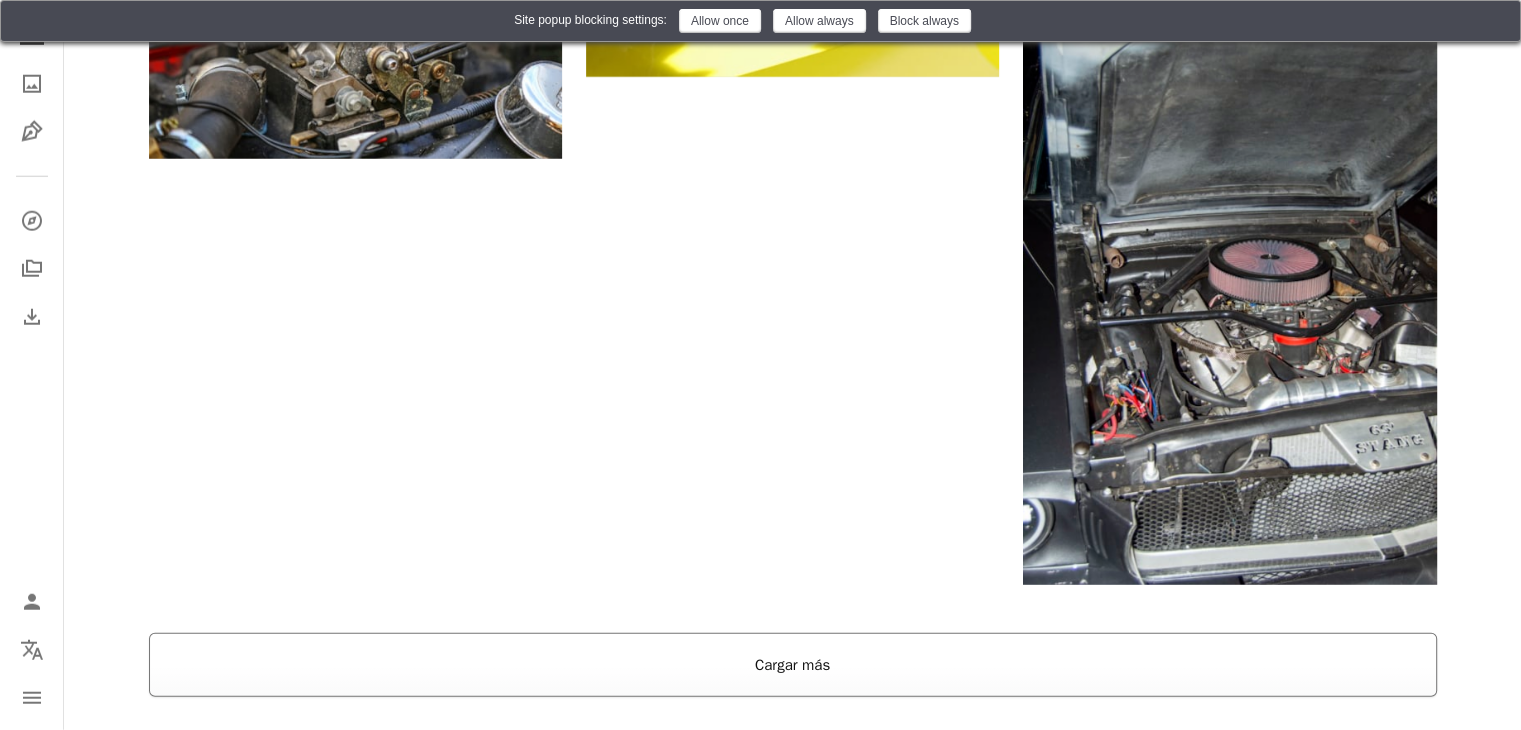 click on "Cargar más" at bounding box center (793, 665) 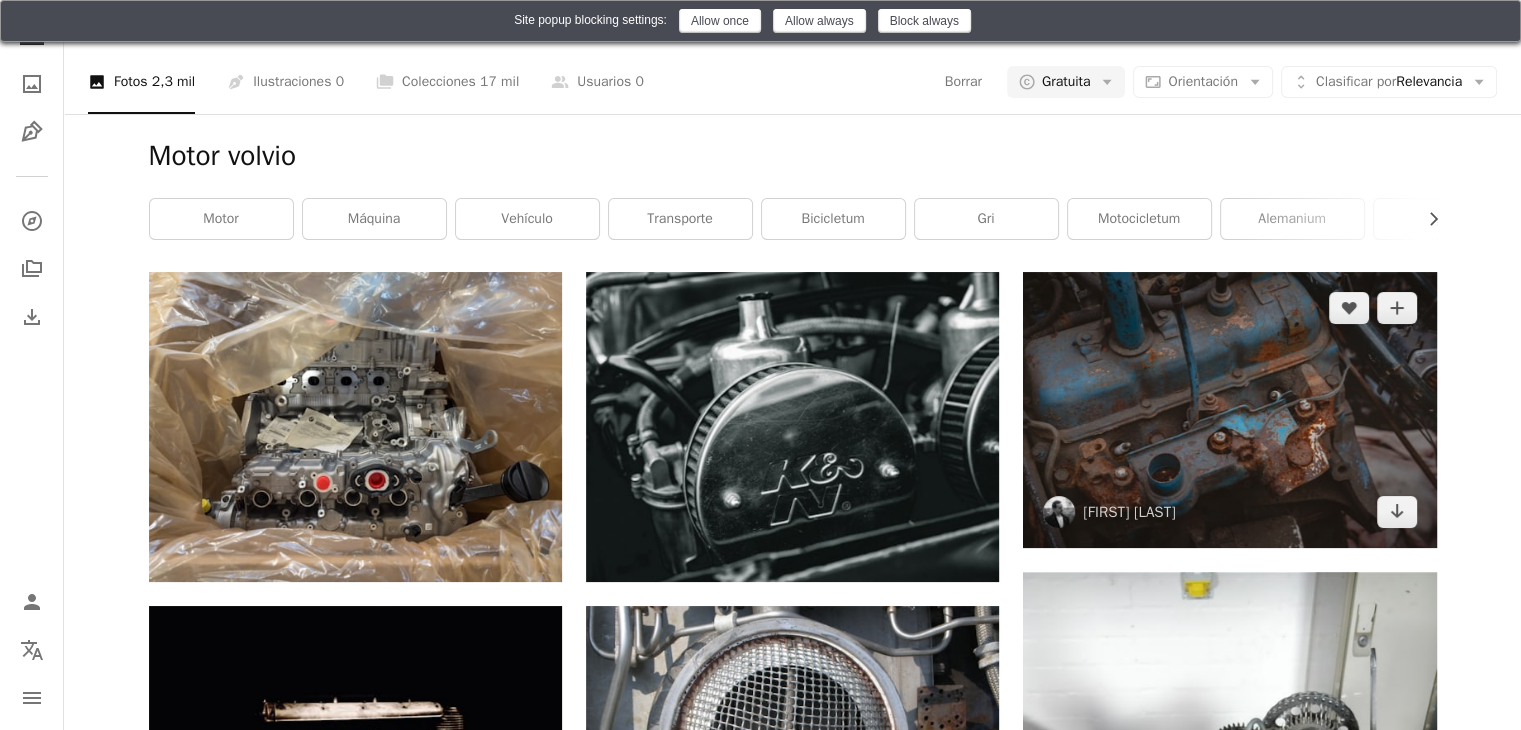 scroll, scrollTop: 0, scrollLeft: 0, axis: both 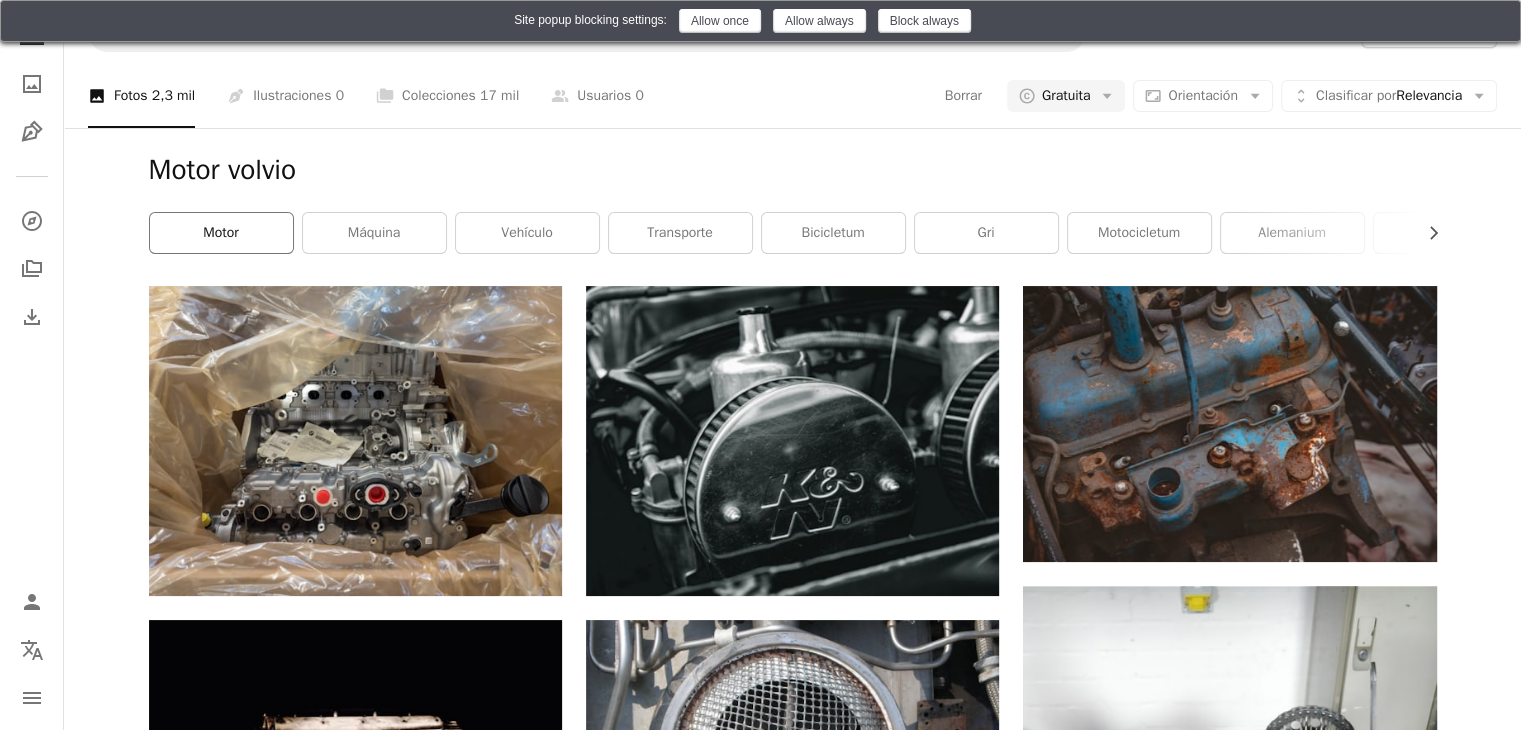 click on "motor" at bounding box center (221, 233) 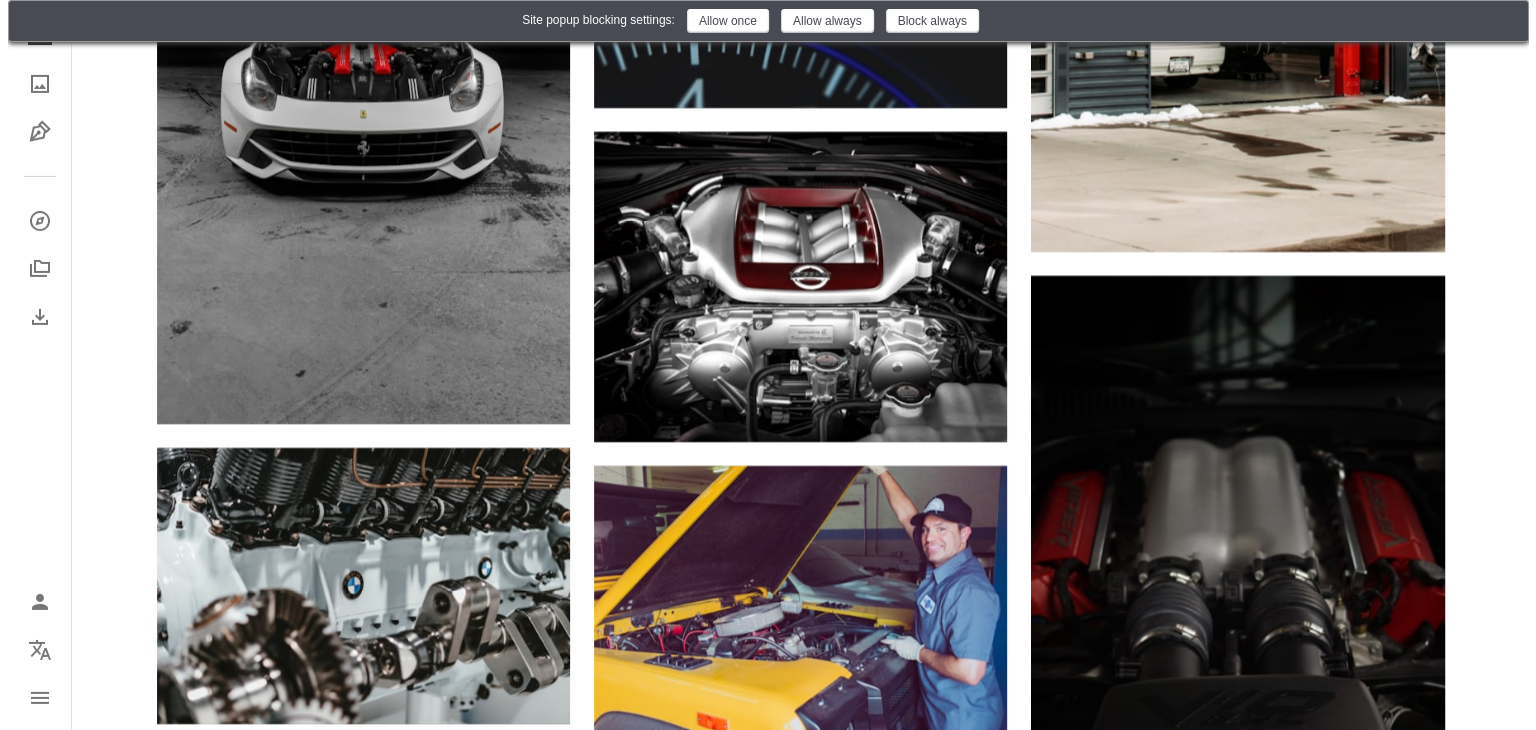 scroll, scrollTop: 7100, scrollLeft: 0, axis: vertical 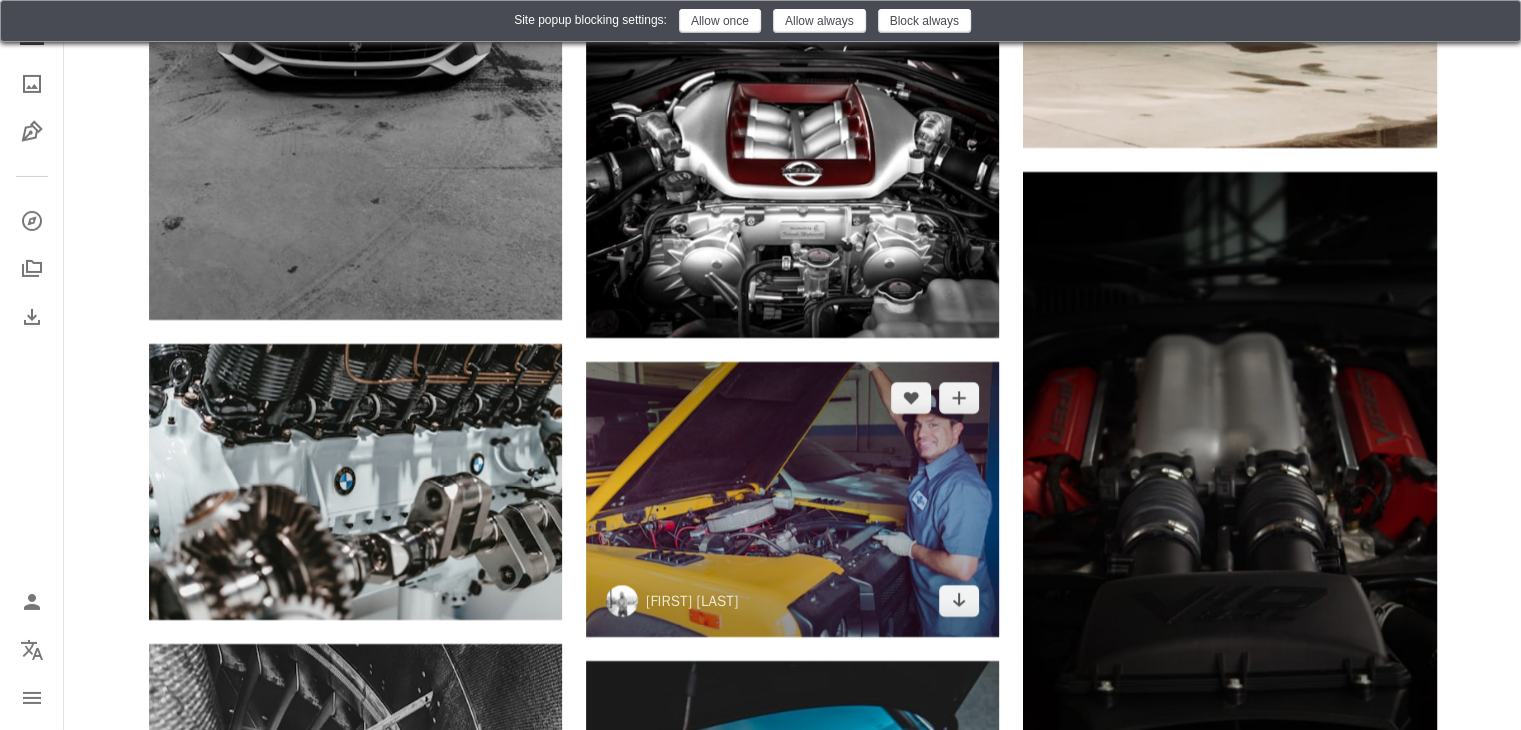 click at bounding box center (792, 499) 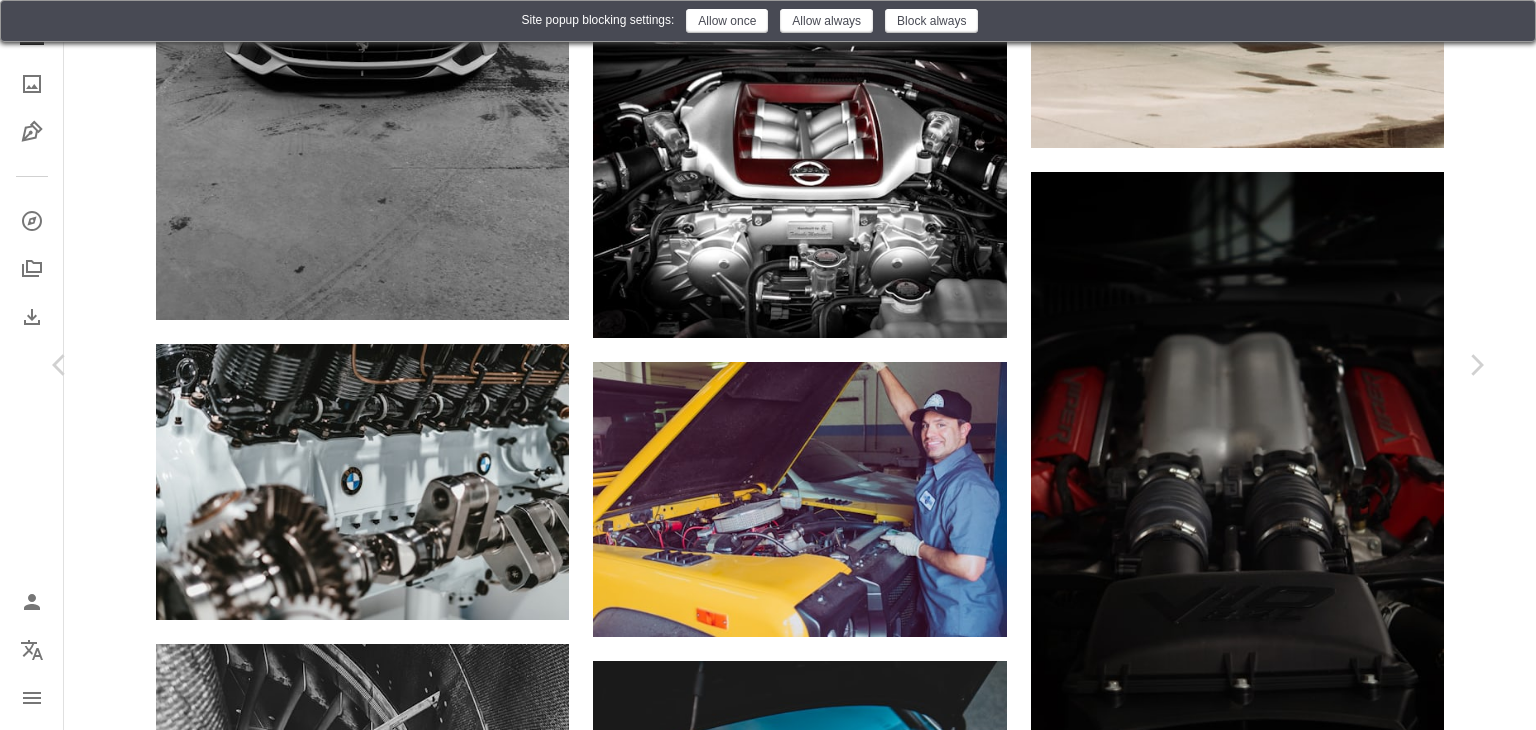 scroll, scrollTop: 1000, scrollLeft: 0, axis: vertical 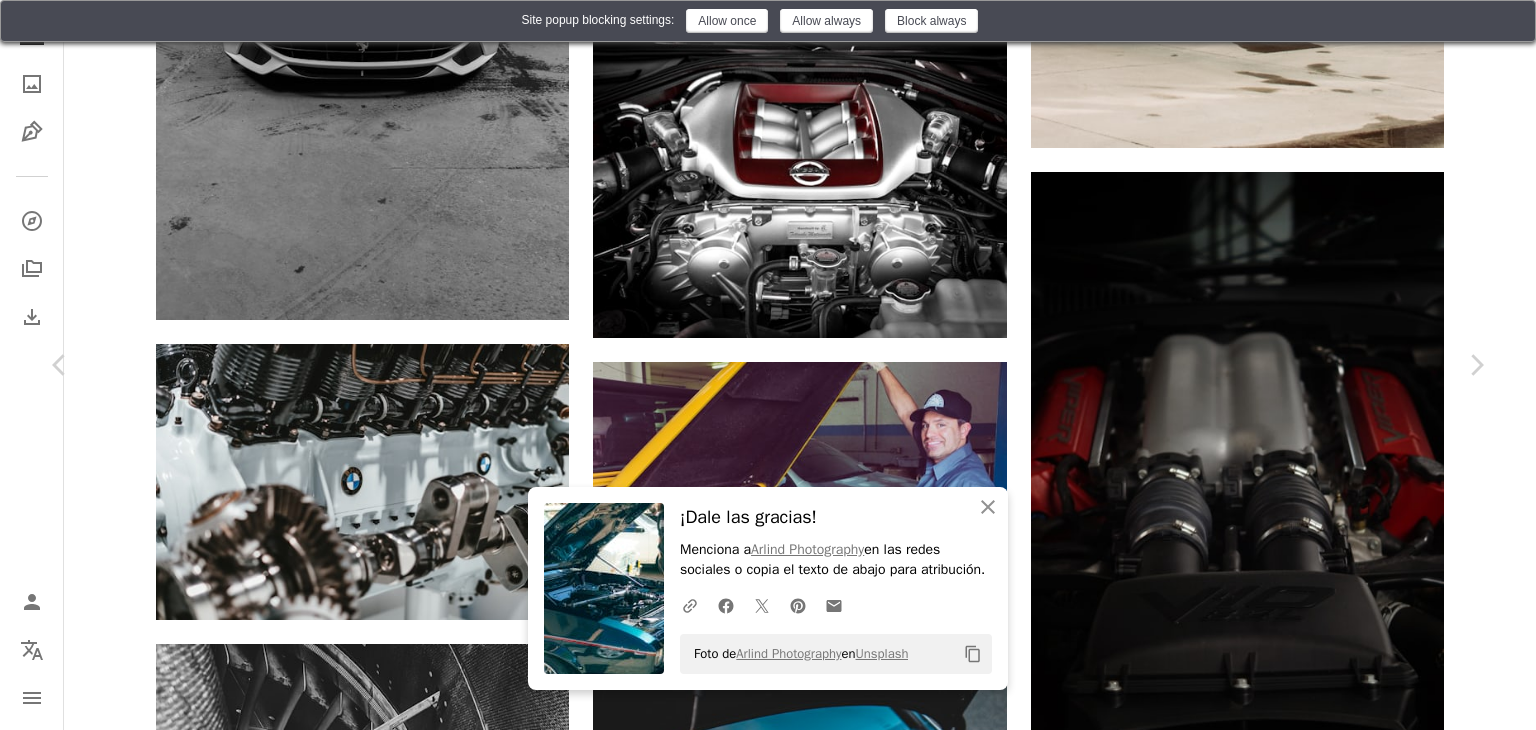 click on "An X shape" at bounding box center [20, 20] 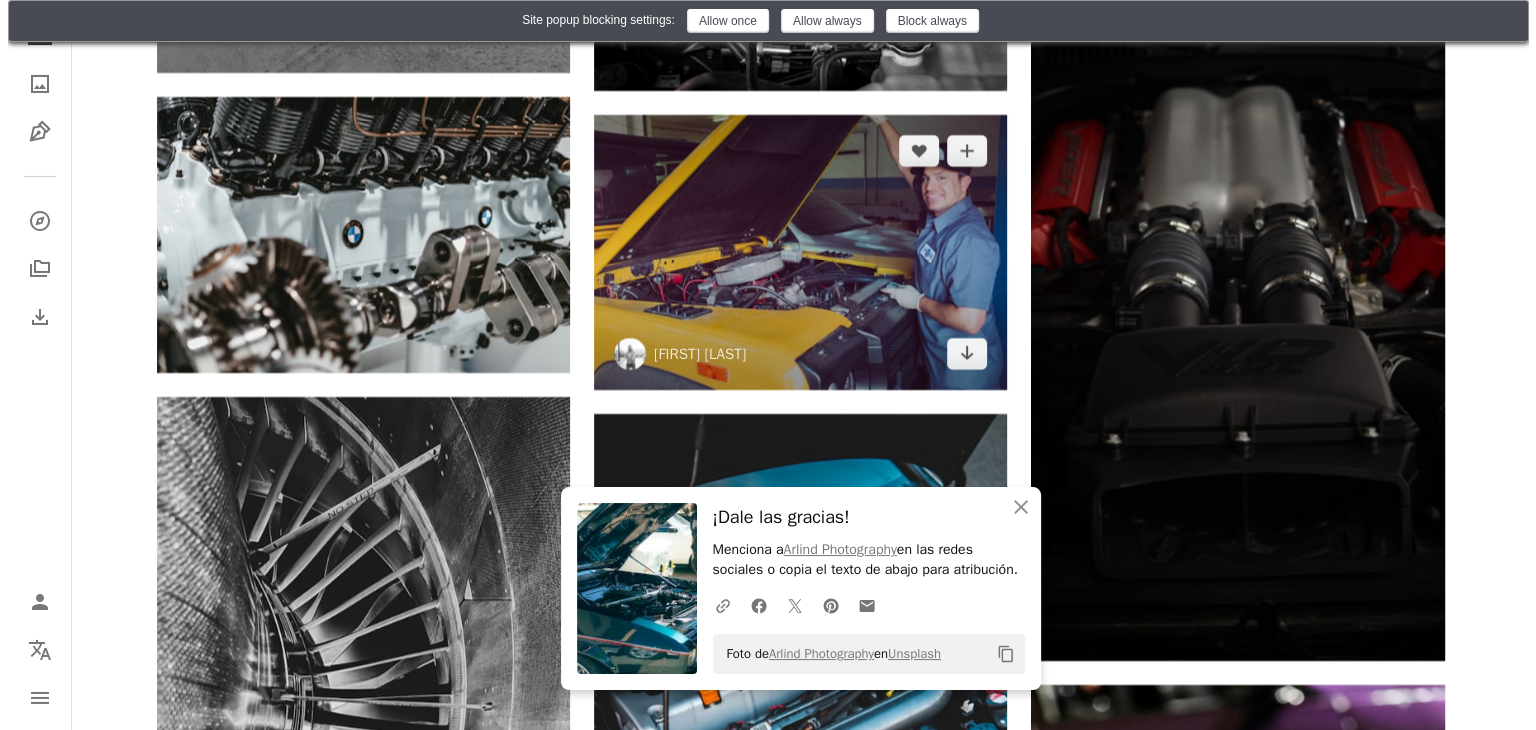 scroll, scrollTop: 7300, scrollLeft: 0, axis: vertical 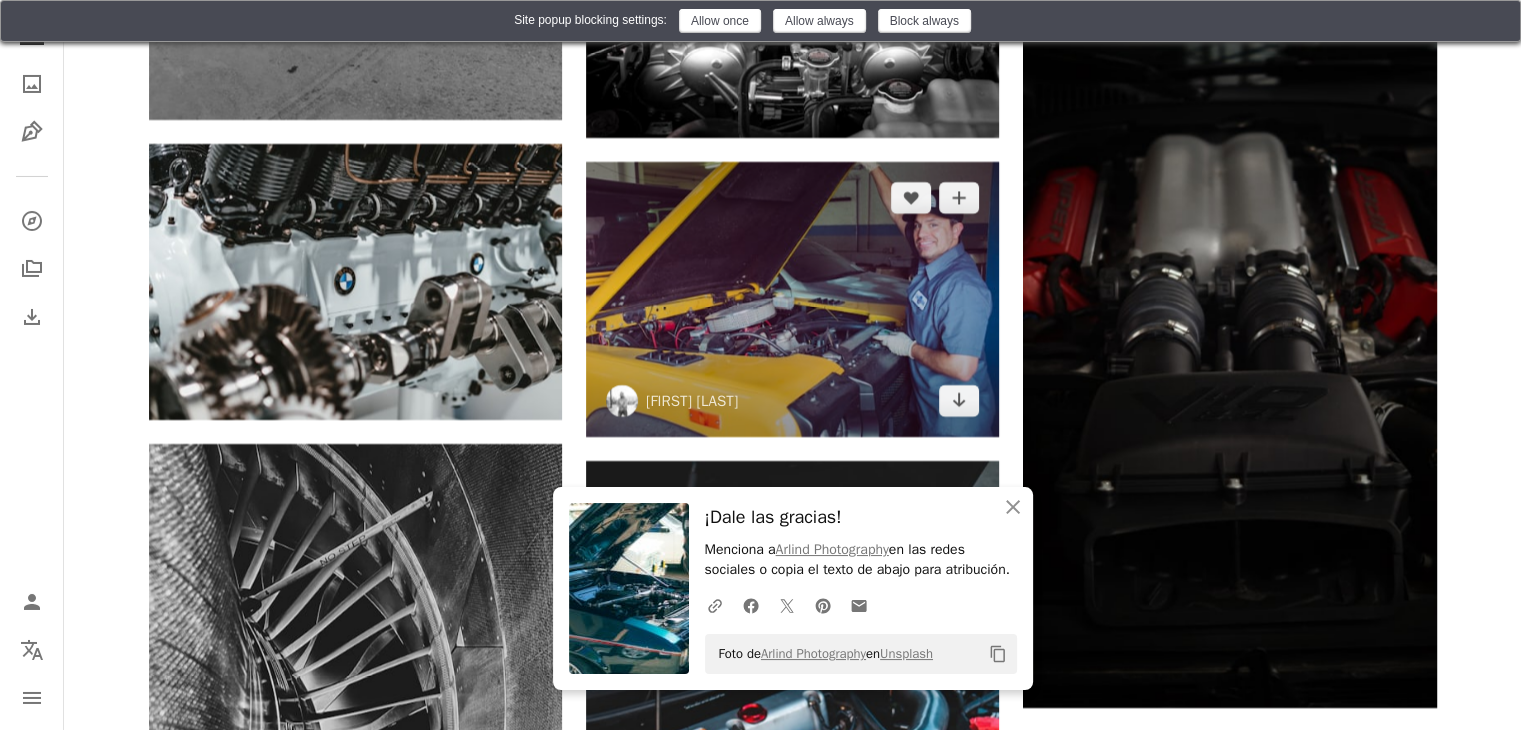 click at bounding box center (792, 299) 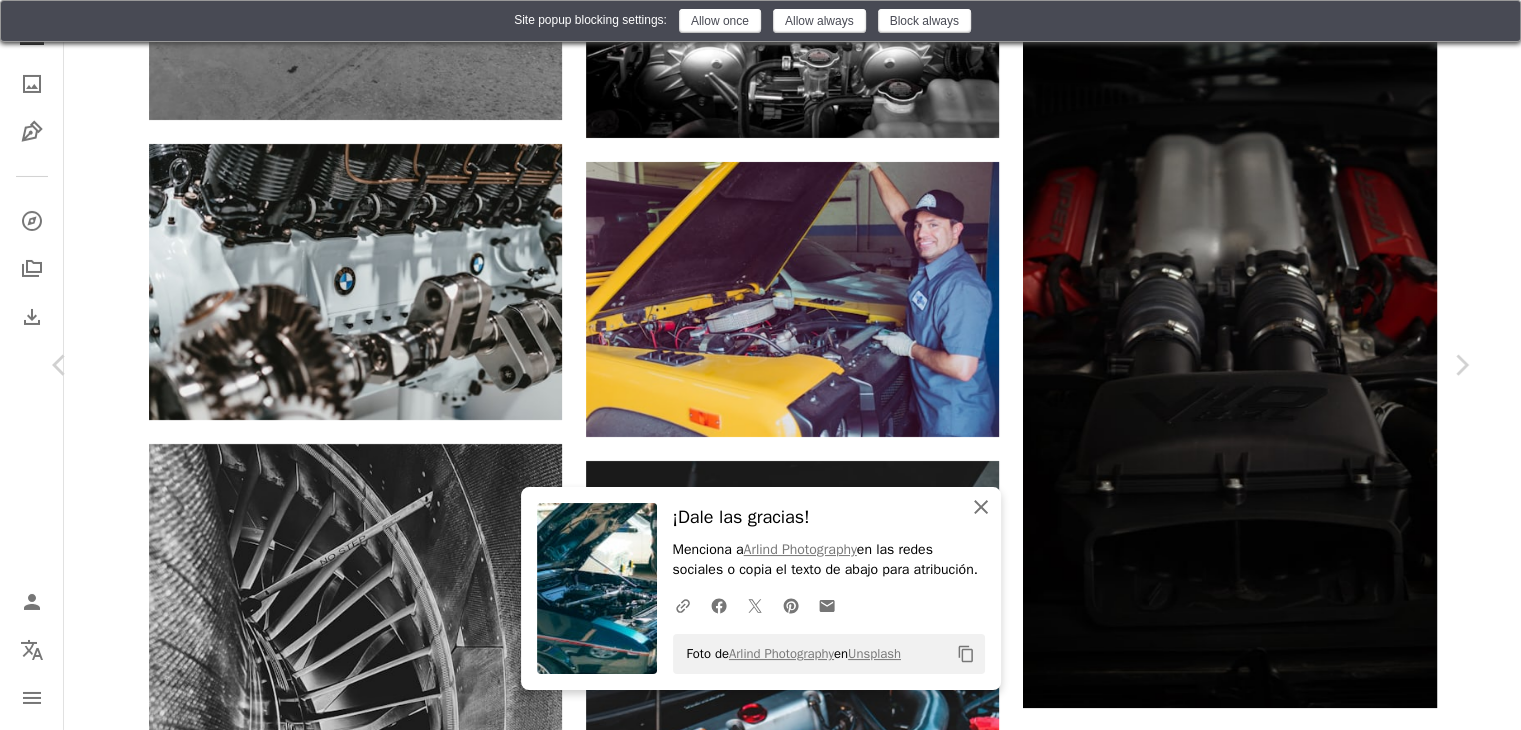 click on "An X shape" 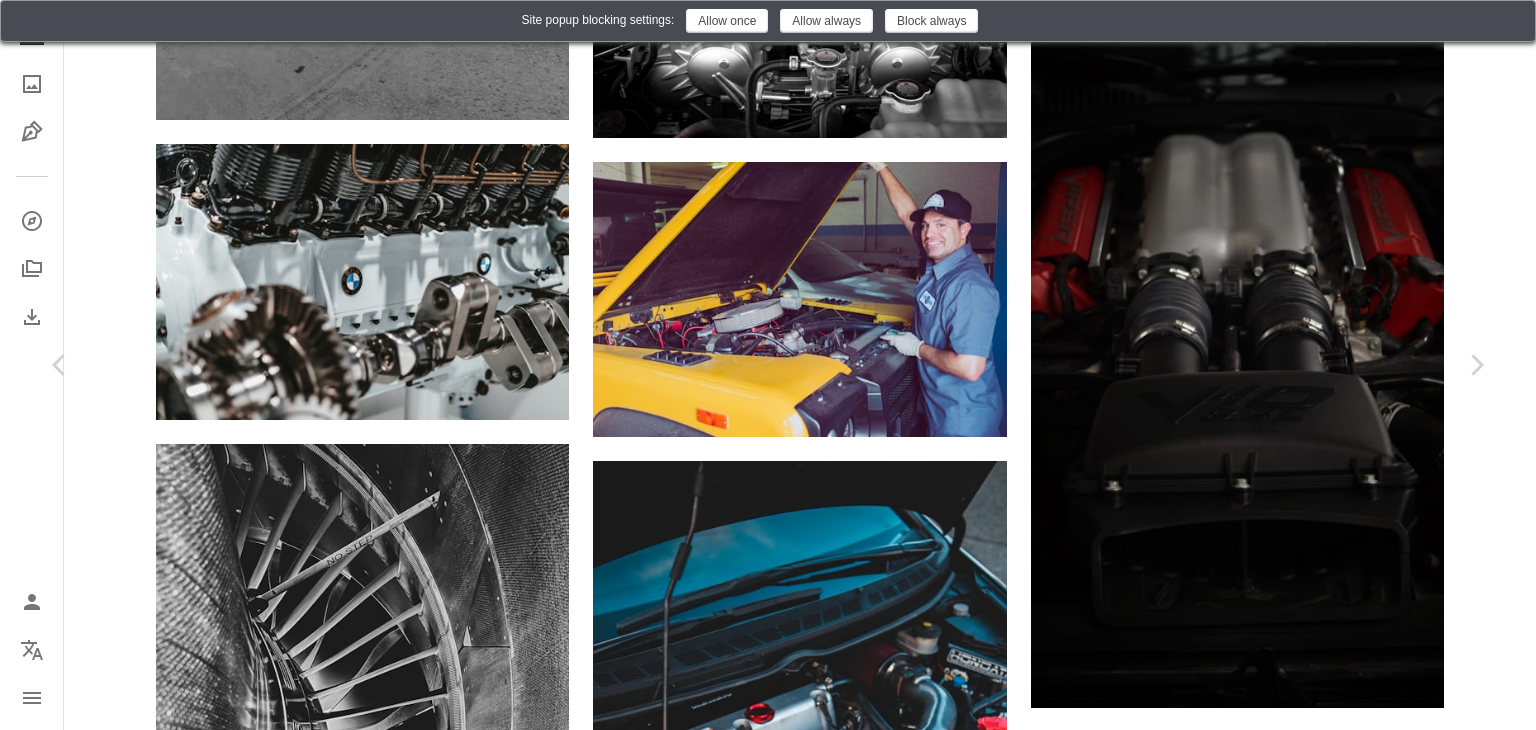 scroll, scrollTop: 1000, scrollLeft: 0, axis: vertical 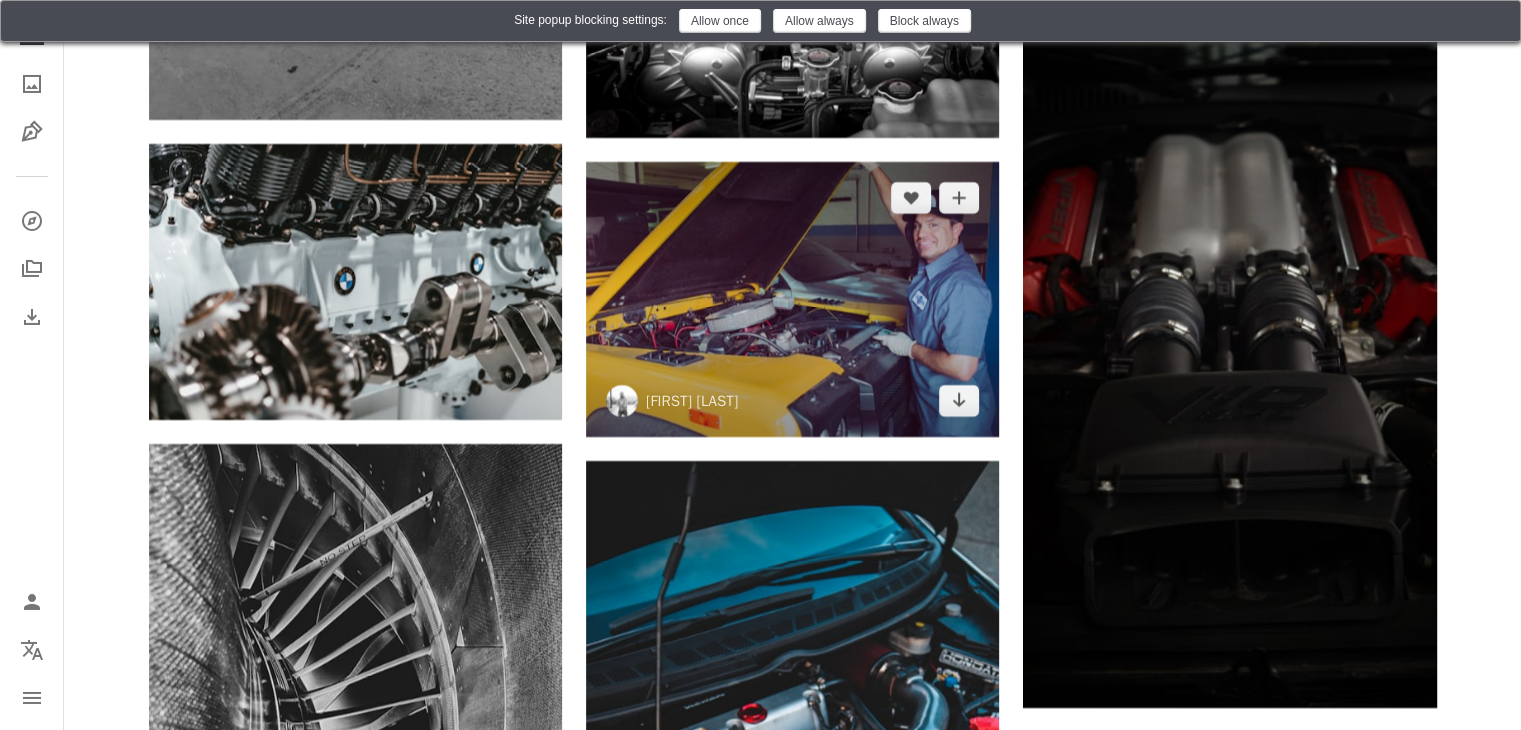 click at bounding box center [792, 299] 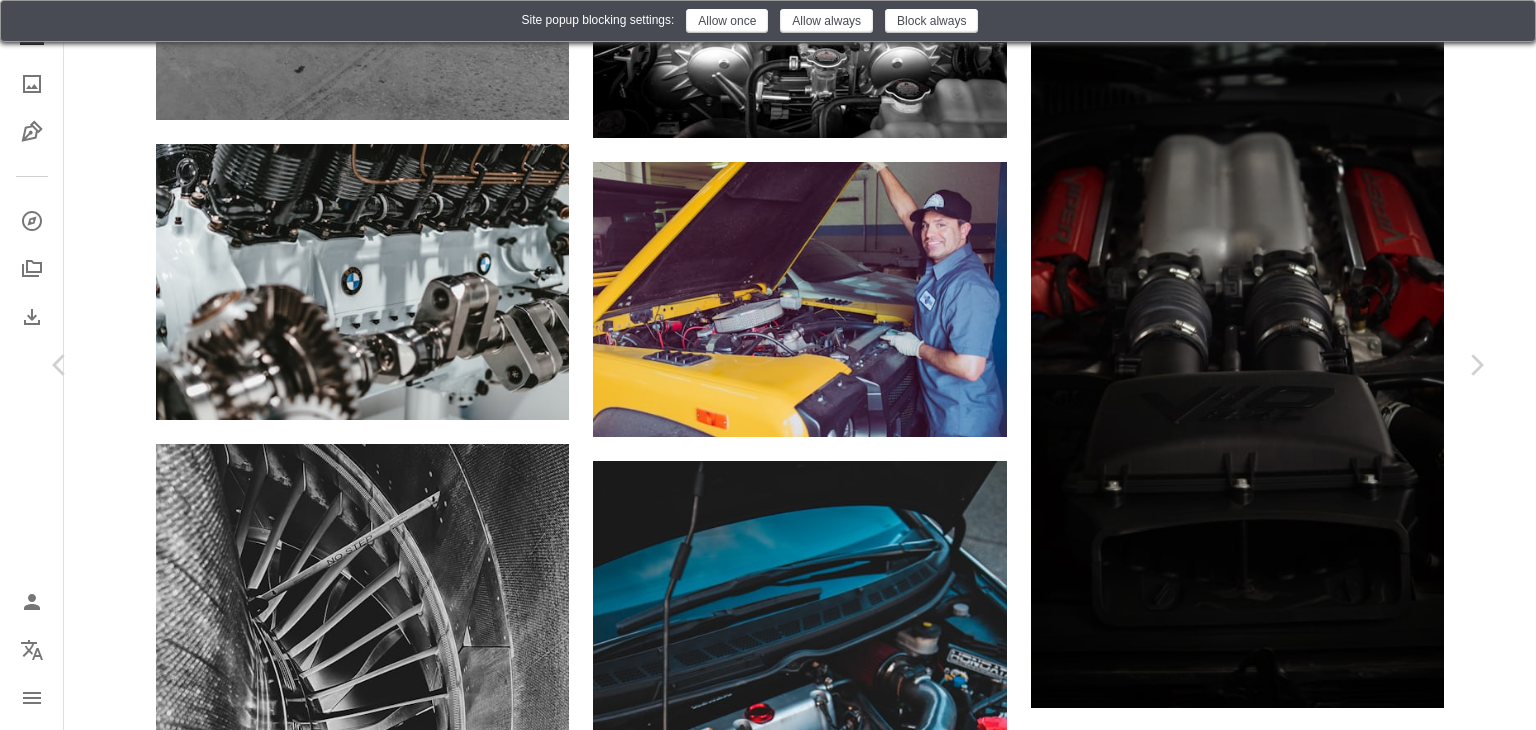 scroll, scrollTop: 1500, scrollLeft: 0, axis: vertical 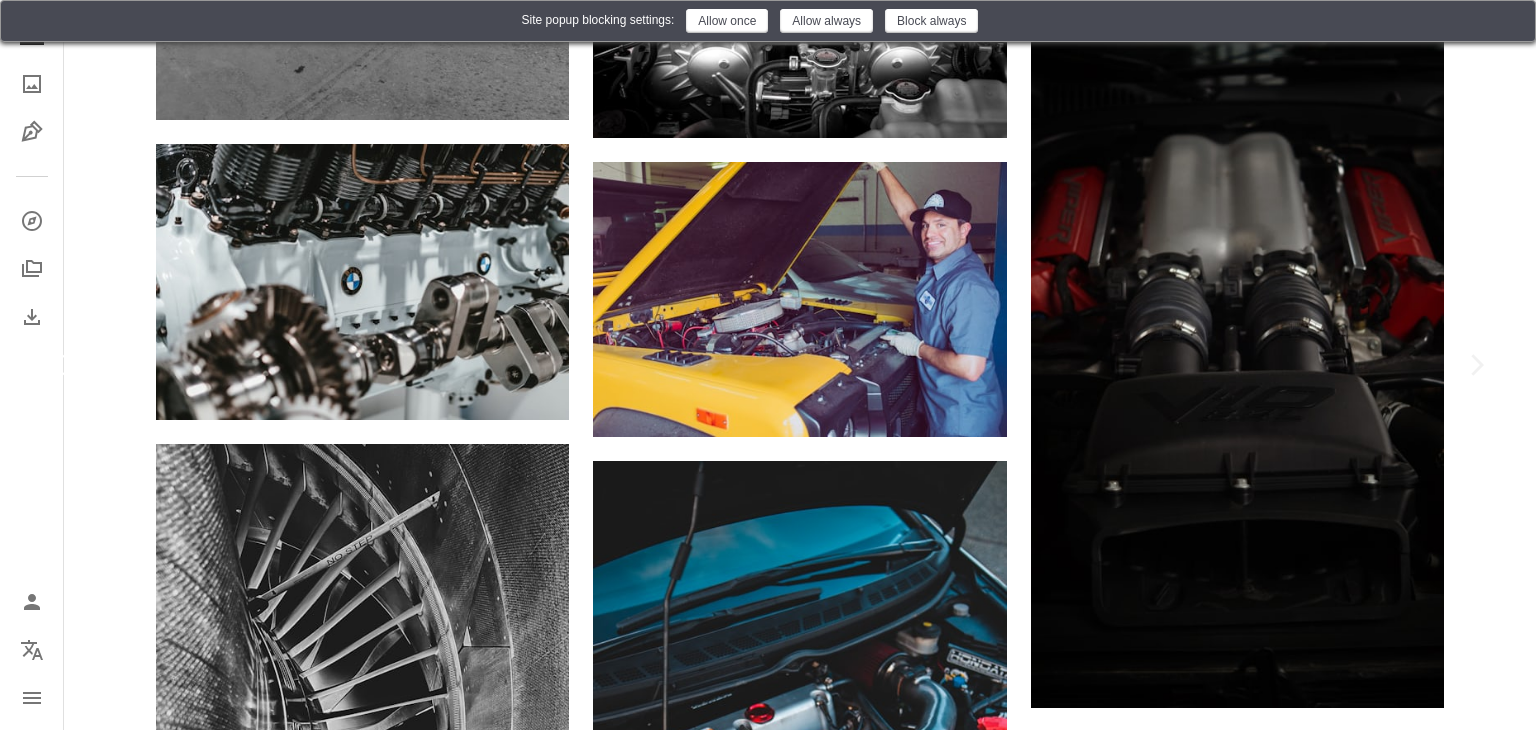 click on "Chevron left" 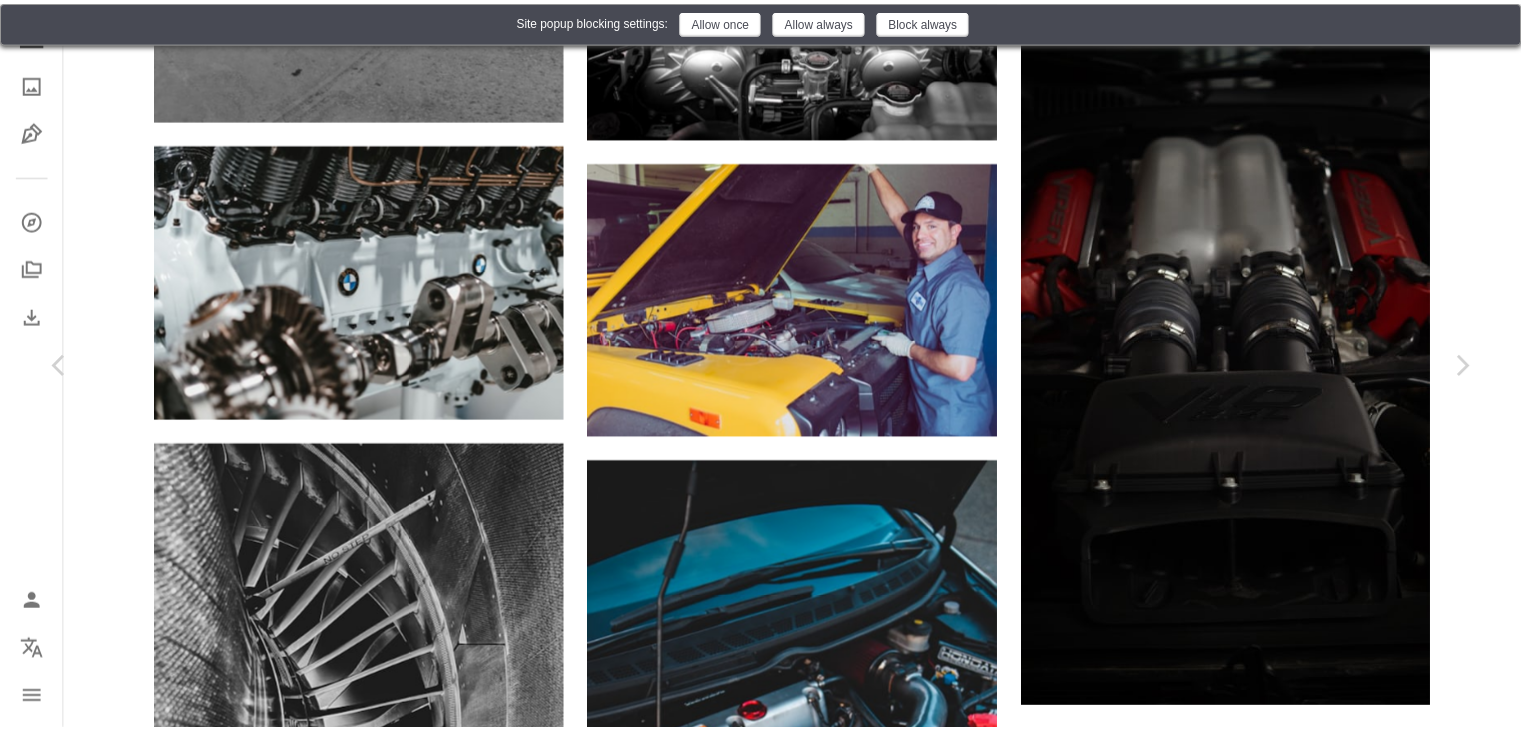 scroll, scrollTop: 8696, scrollLeft: 0, axis: vertical 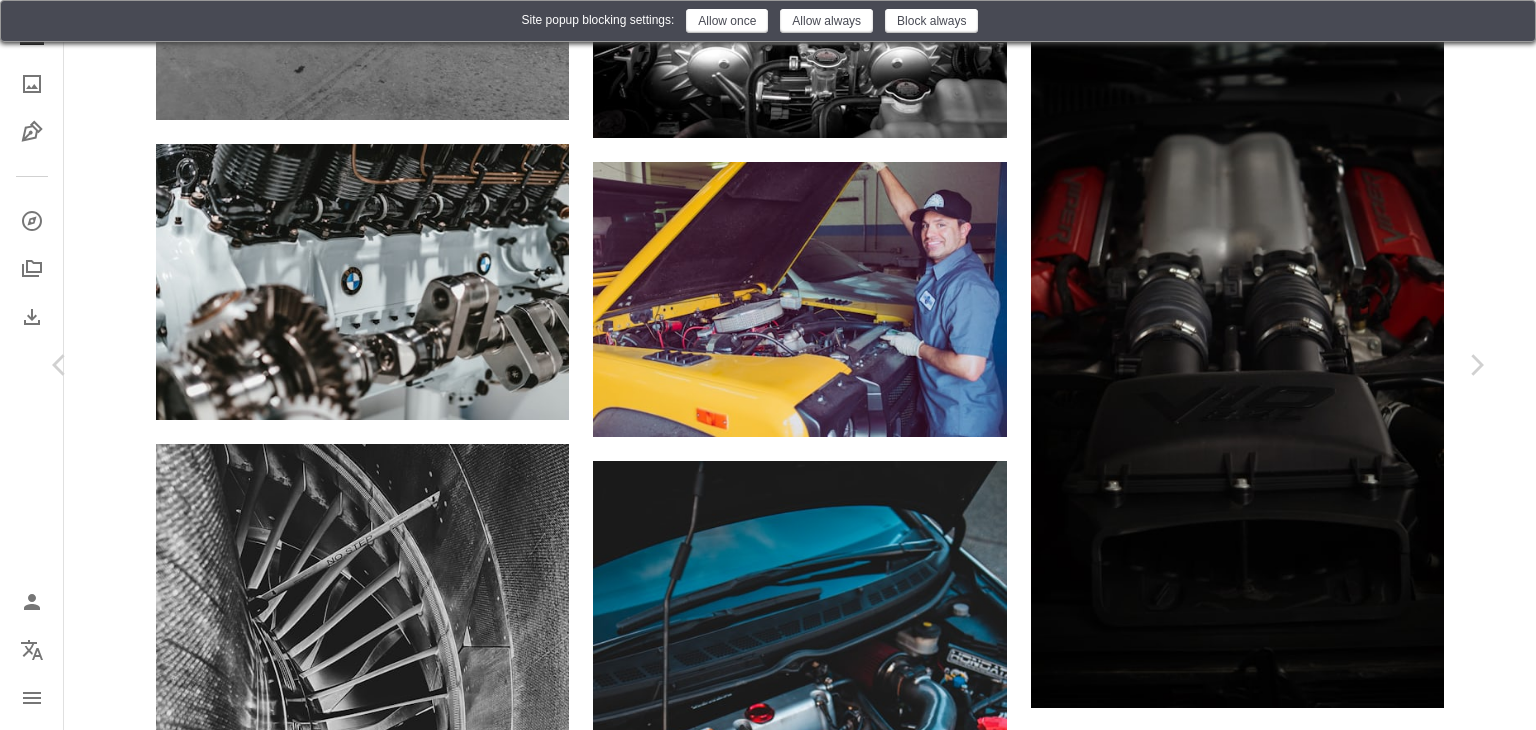 click on "An X shape" at bounding box center [20, 20] 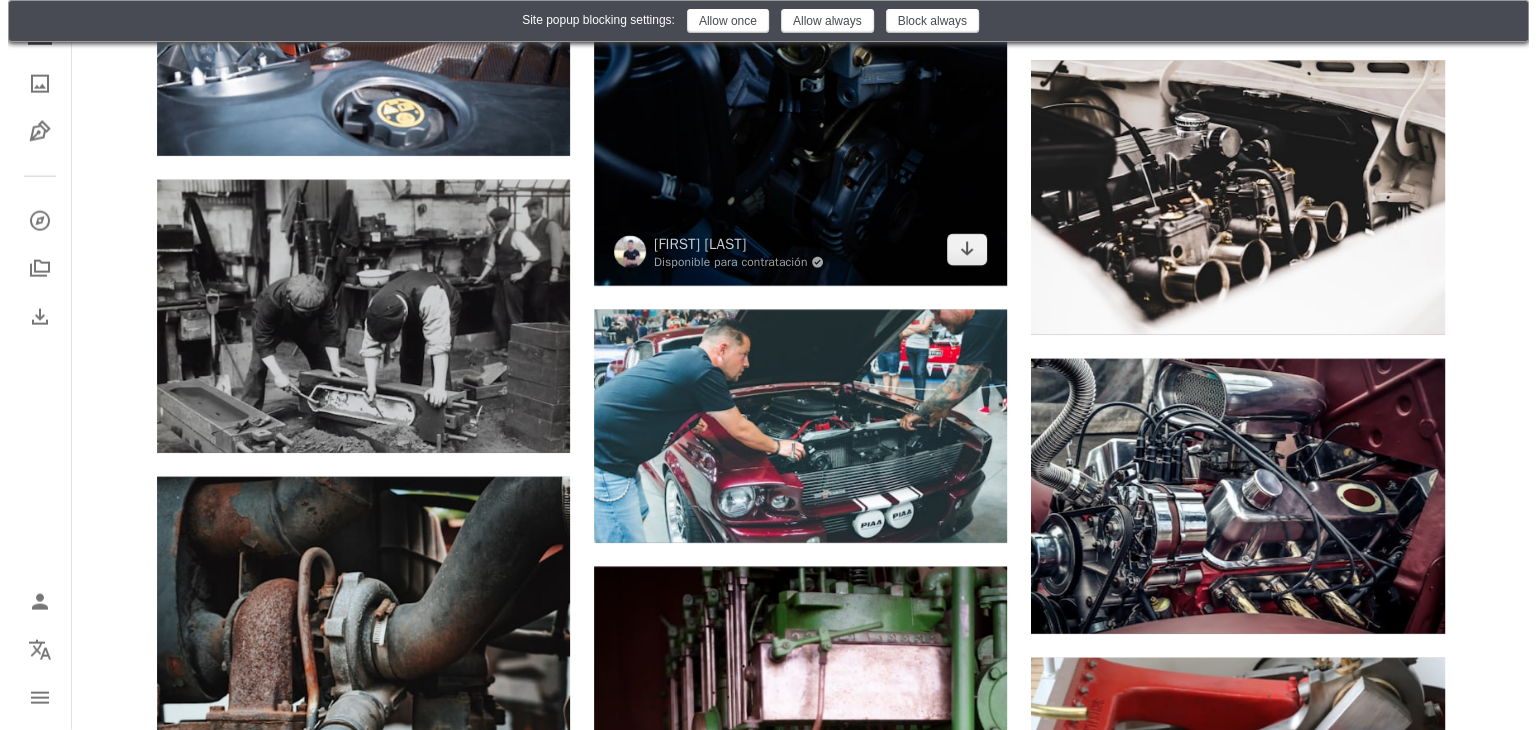 scroll, scrollTop: 12500, scrollLeft: 0, axis: vertical 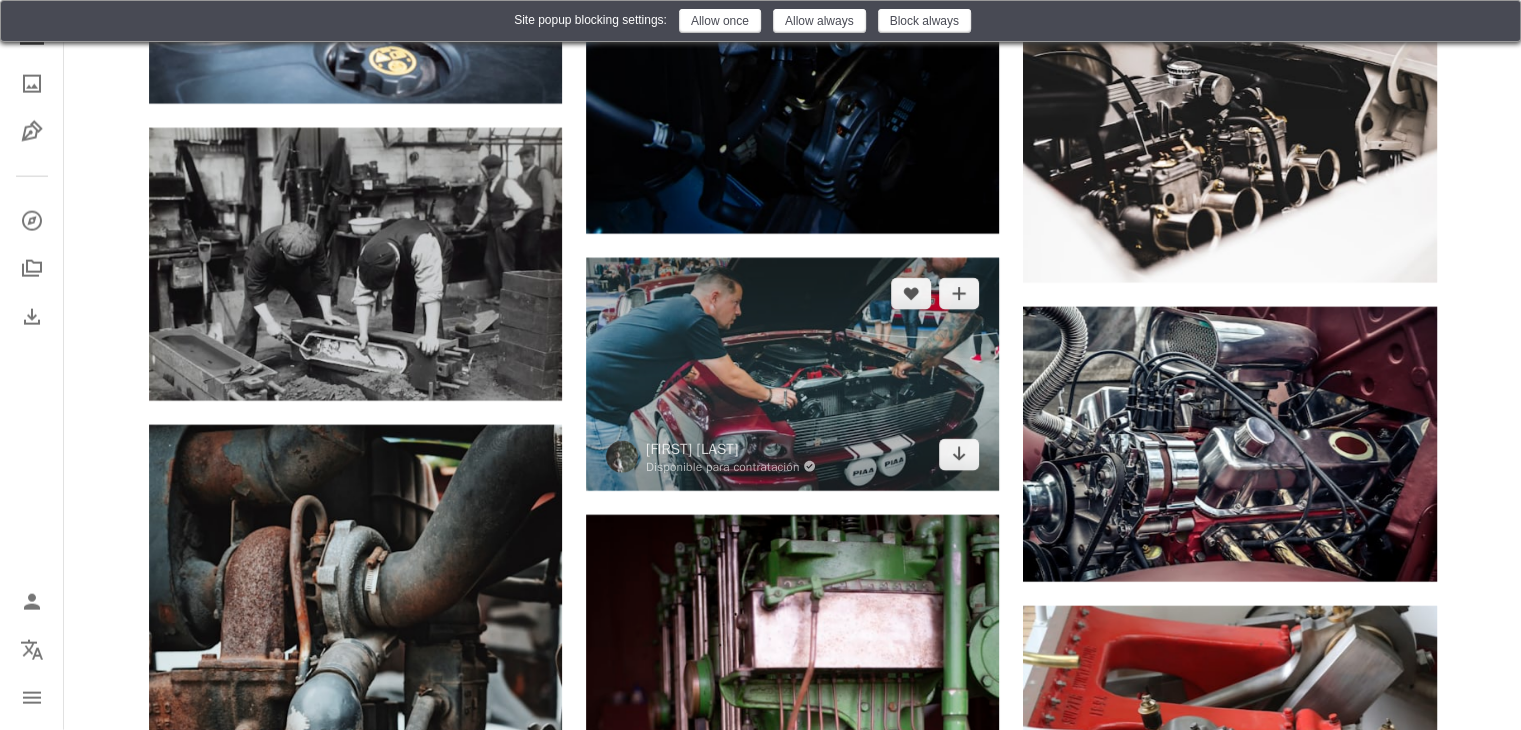 click at bounding box center (792, 374) 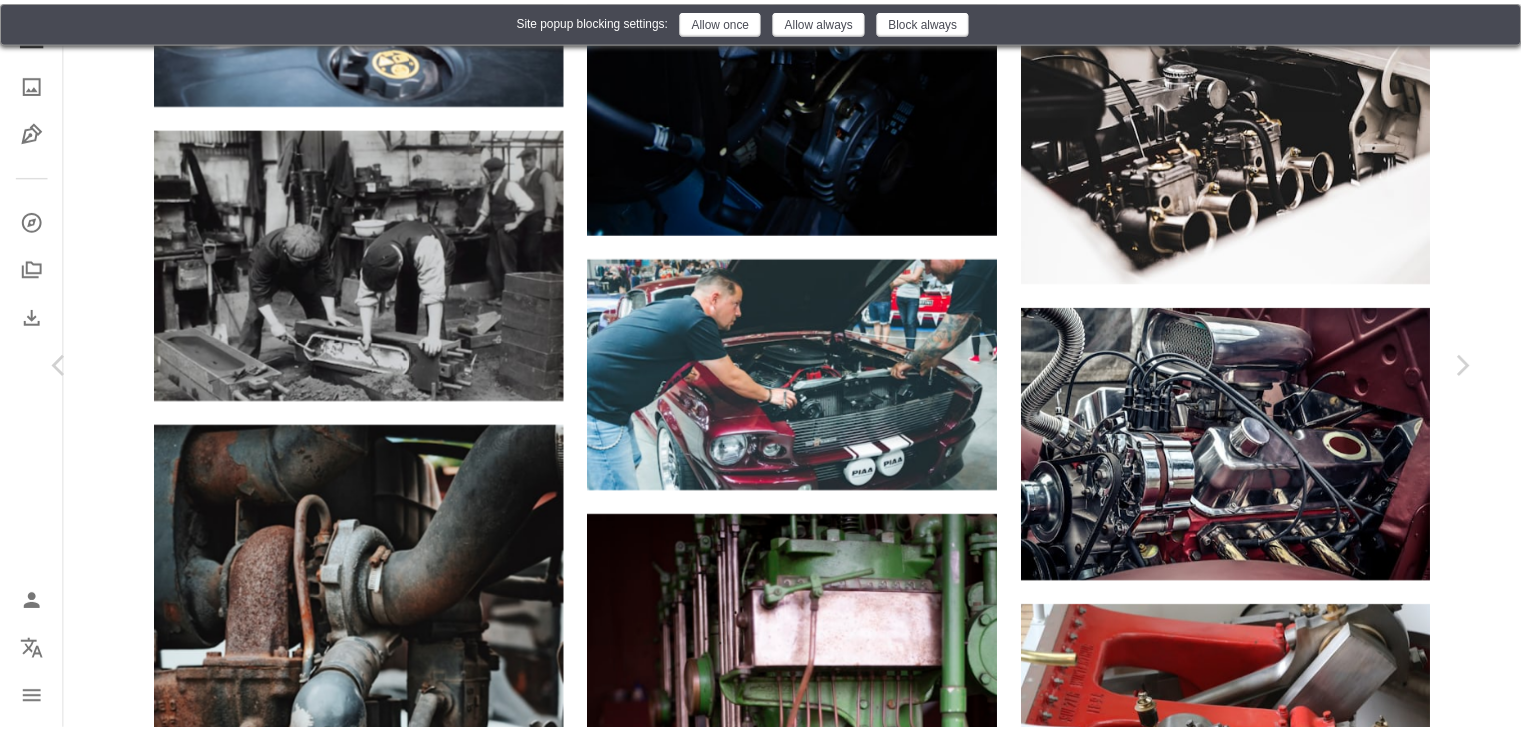 scroll, scrollTop: 17348, scrollLeft: 0, axis: vertical 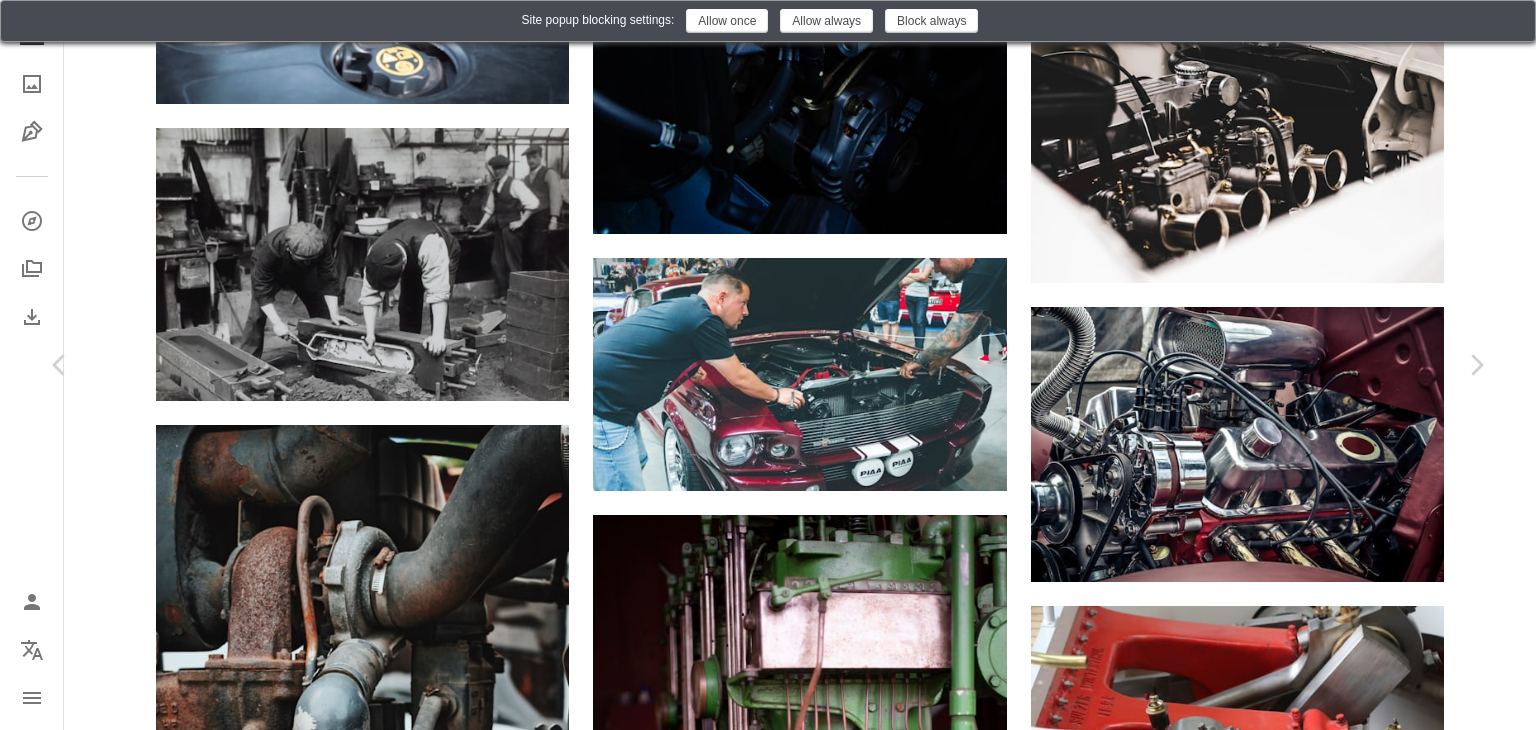 click on "Sai Kalyan Achanta Disponible para contratación A checkmark inside of a circle A heart A plus sign Descargar gratis Chevron down Zoom in Visualizaciones 197.267 Descargas 1096 A forward-right arrow Compartir Info icon Información More Actions A map marker Prague, Czechia Calendar outlined Publicado el  15 de septiembre de 2020 Camera SONY, ILCE-6000 Safety Uso gratuito bajo la  Licencia Unsplash caballo salvaje motor rendimiento músculo clásico vado americano Años 80 modificado coche Humano gris vehículo transporte máquina Praga automóvil rueda motor Salón del automóvil Imágenes de dominio público Explora imágenes premium relacionadas en iStock  |  Ahorra un 20 % con el código UNSPLASH20 Ver más en iStock  ↗ Imágenes relacionadas A heart A plus sign Kailun Zhang Disponible para contratación A checkmark inside of a circle Arrow pointing down Plus sign for Unsplash+ A heart A plus sign Sara Canonici Para  Unsplash+ A lock Descargar A heart A plus sign" at bounding box center [768, 7670] 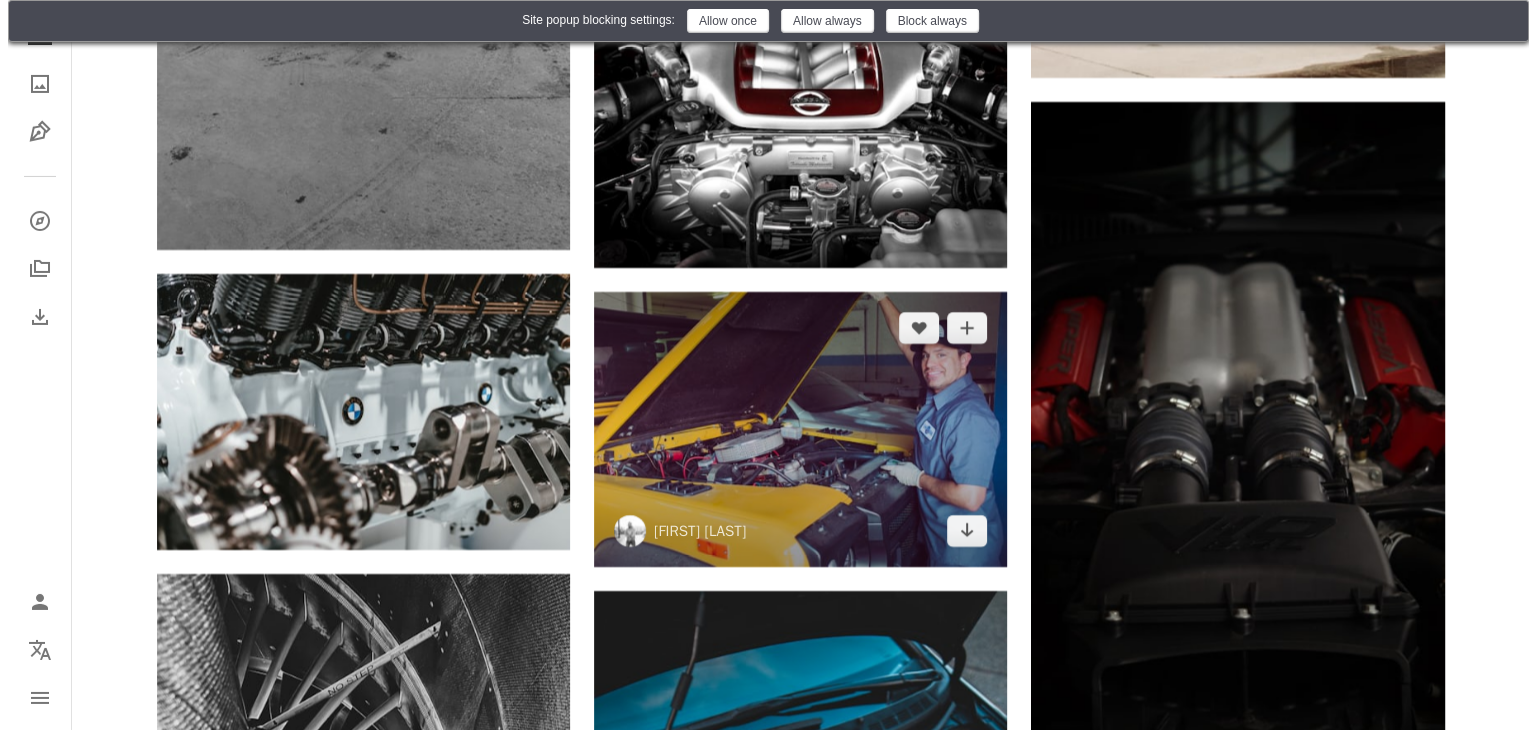 scroll, scrollTop: 7200, scrollLeft: 0, axis: vertical 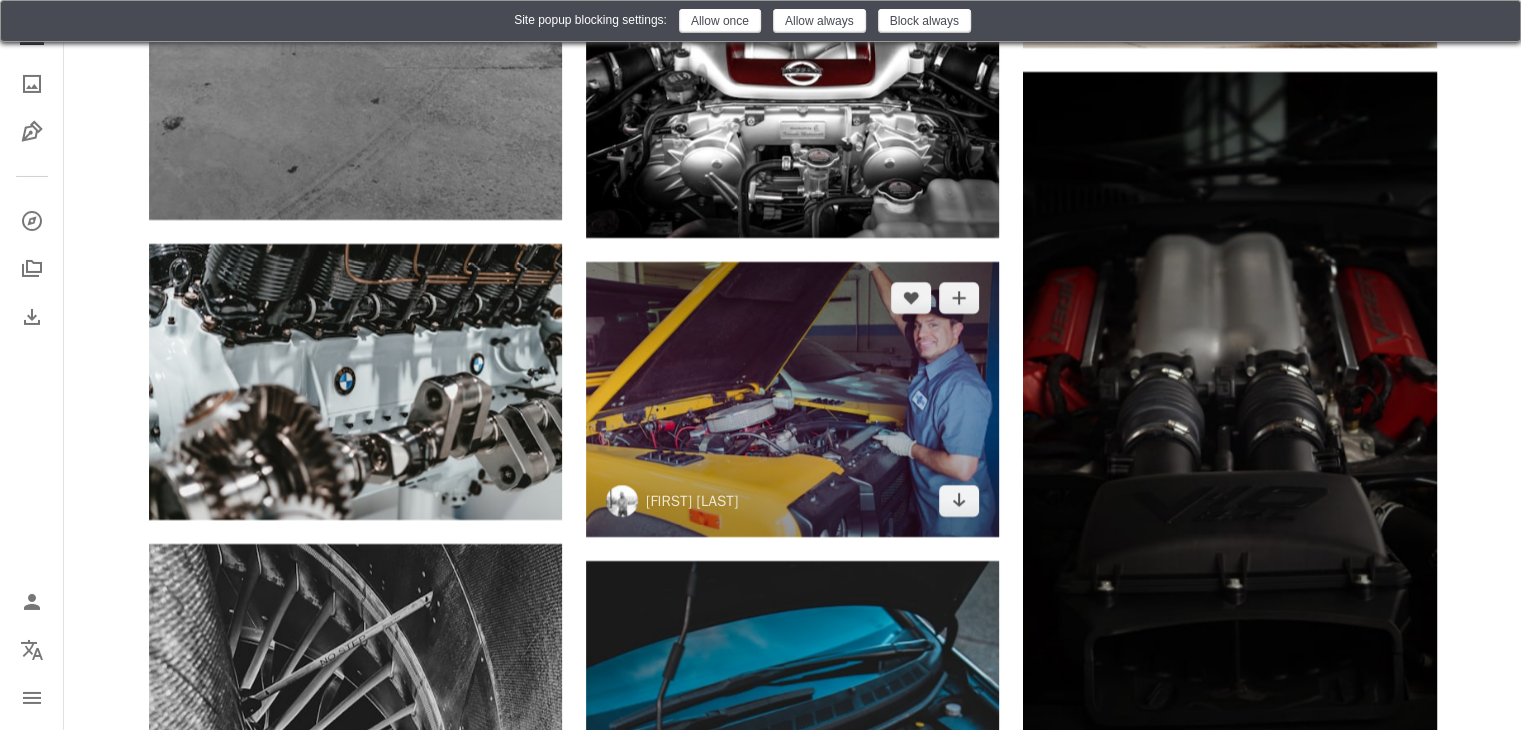 click at bounding box center (792, 399) 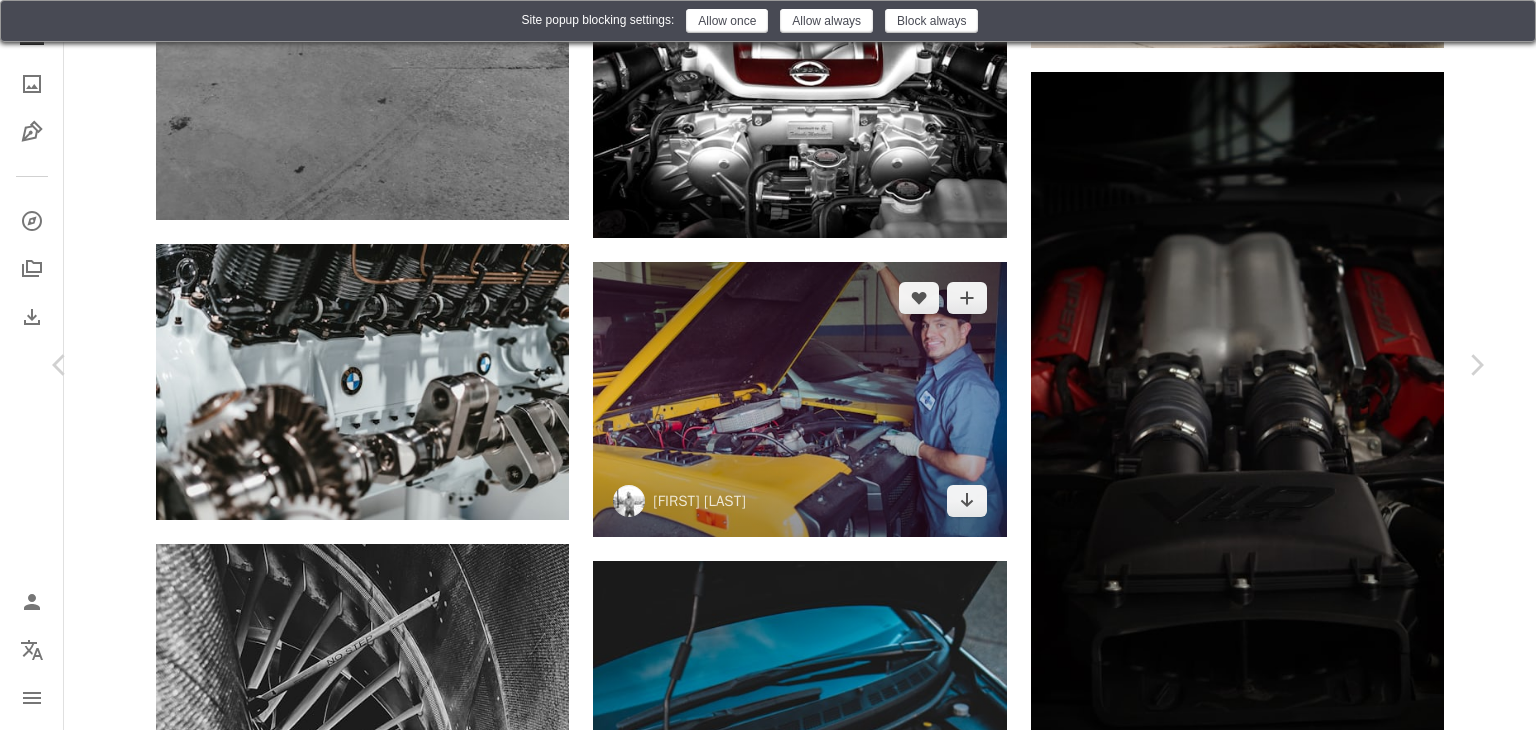 scroll, scrollTop: 3100, scrollLeft: 0, axis: vertical 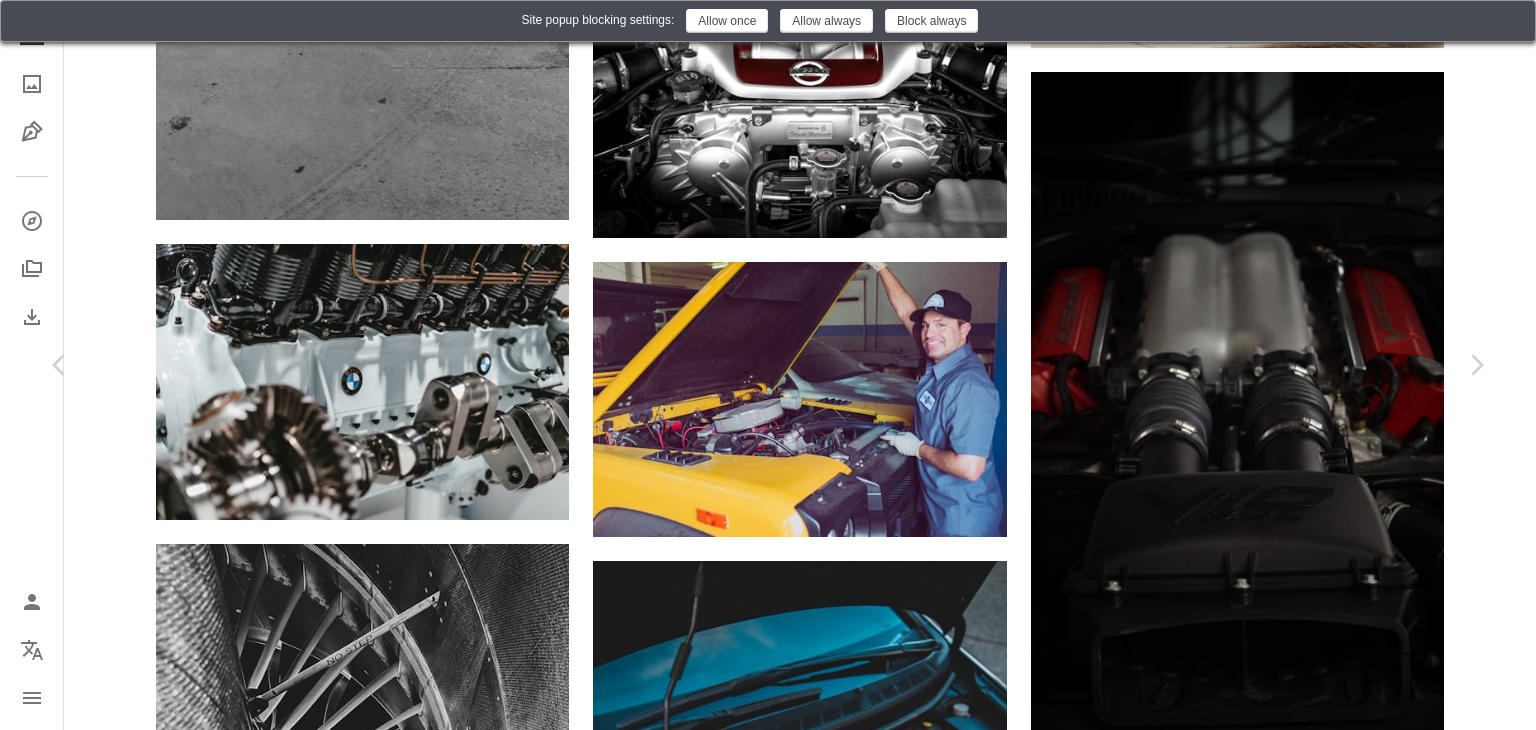click on "Arrow pointing down" 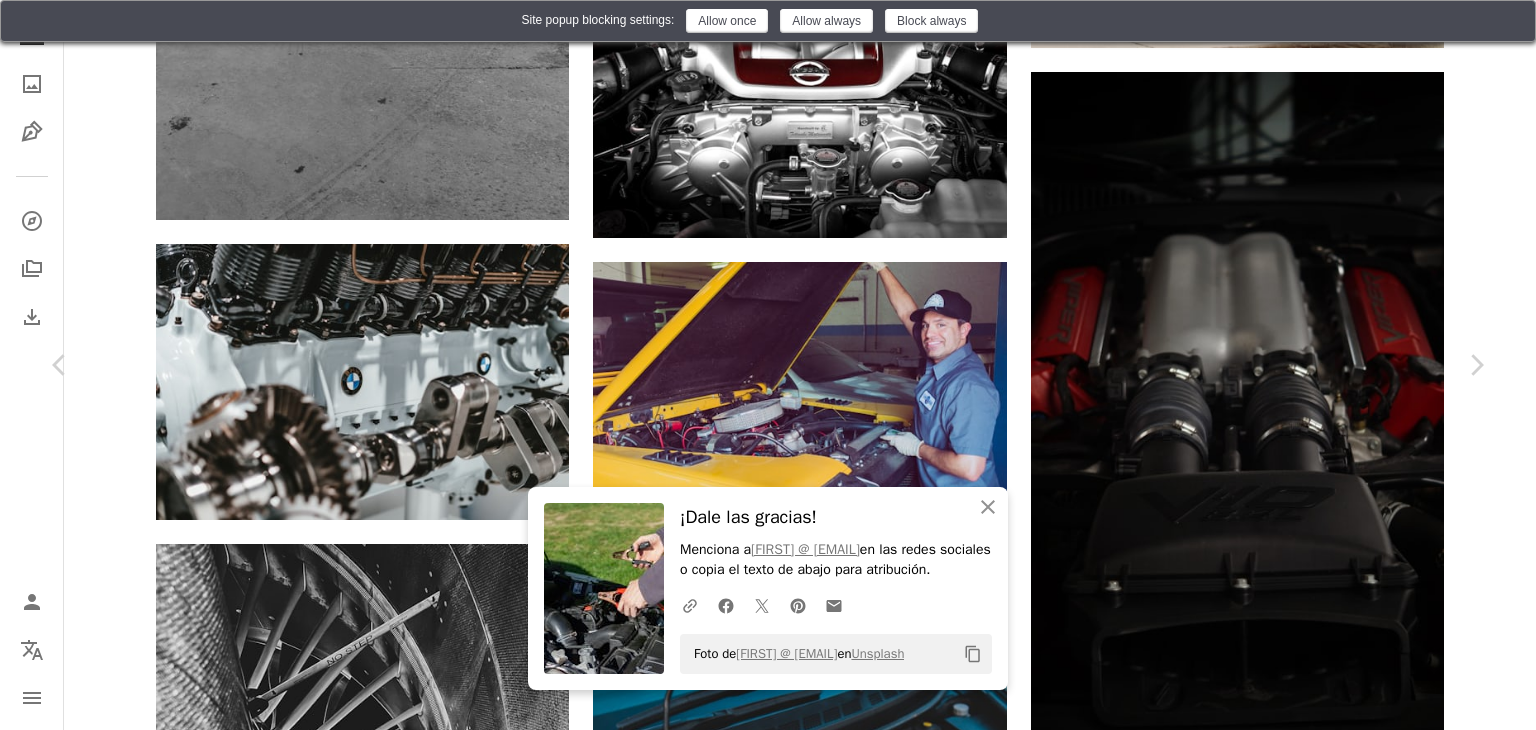 click at bounding box center (760, 13020) 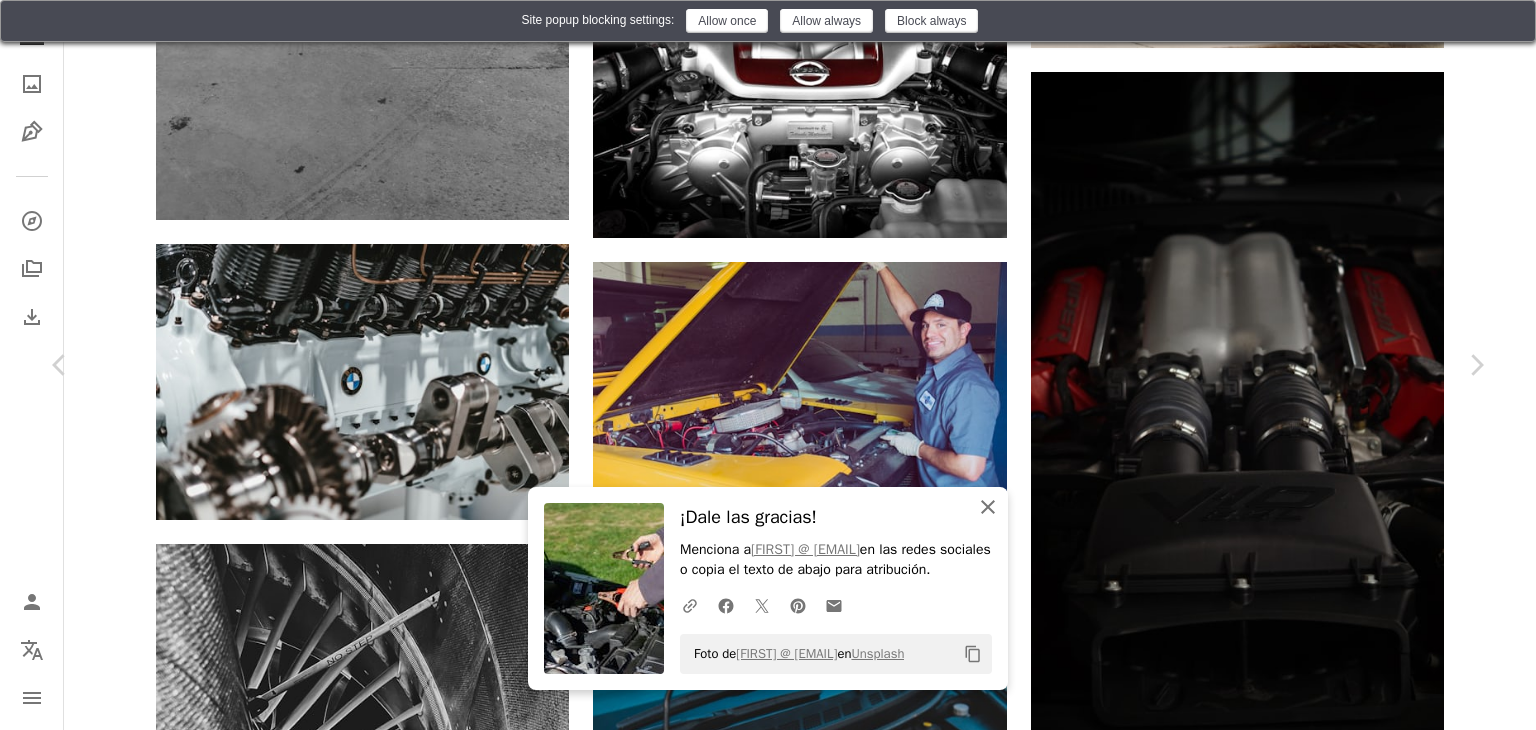 click on "An X shape" 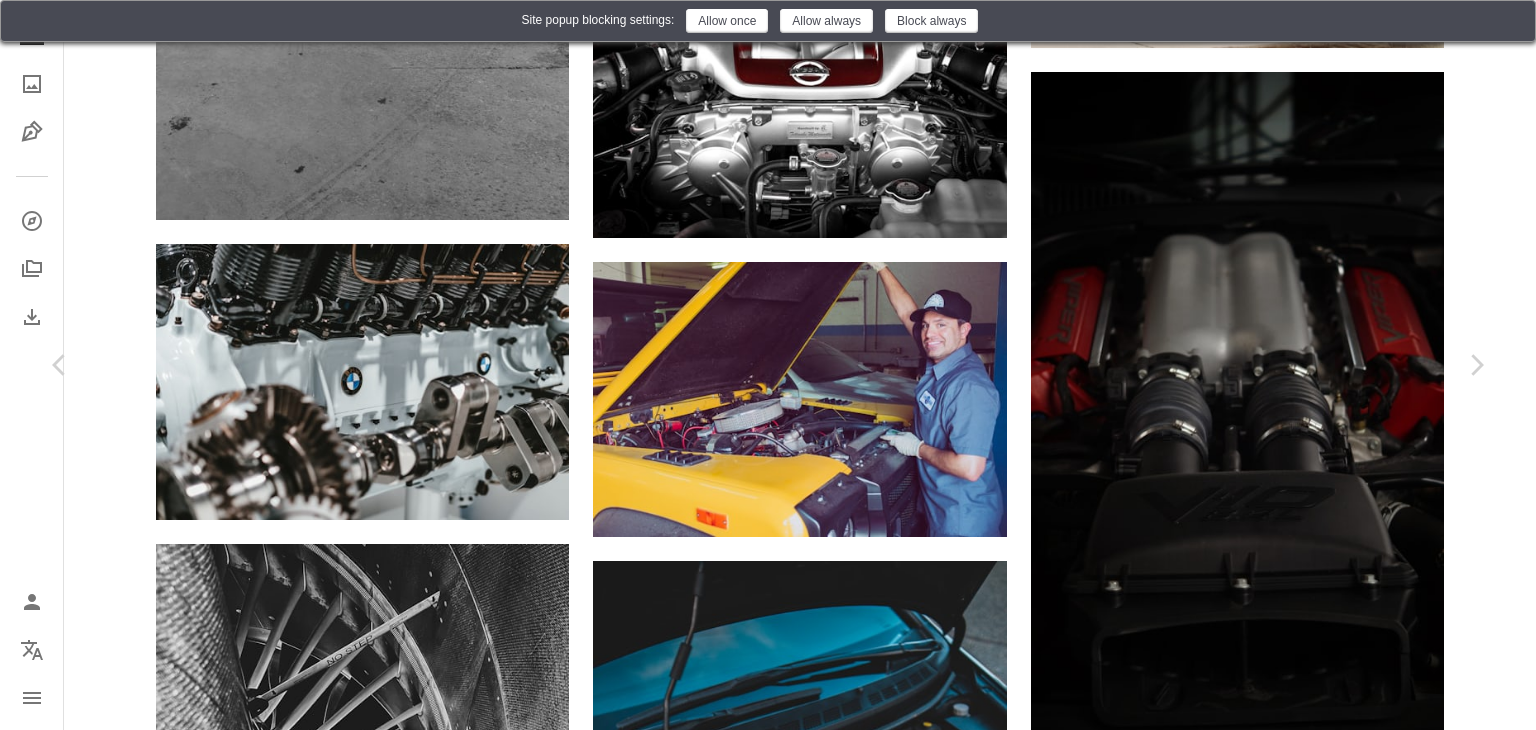 scroll, scrollTop: 1200, scrollLeft: 0, axis: vertical 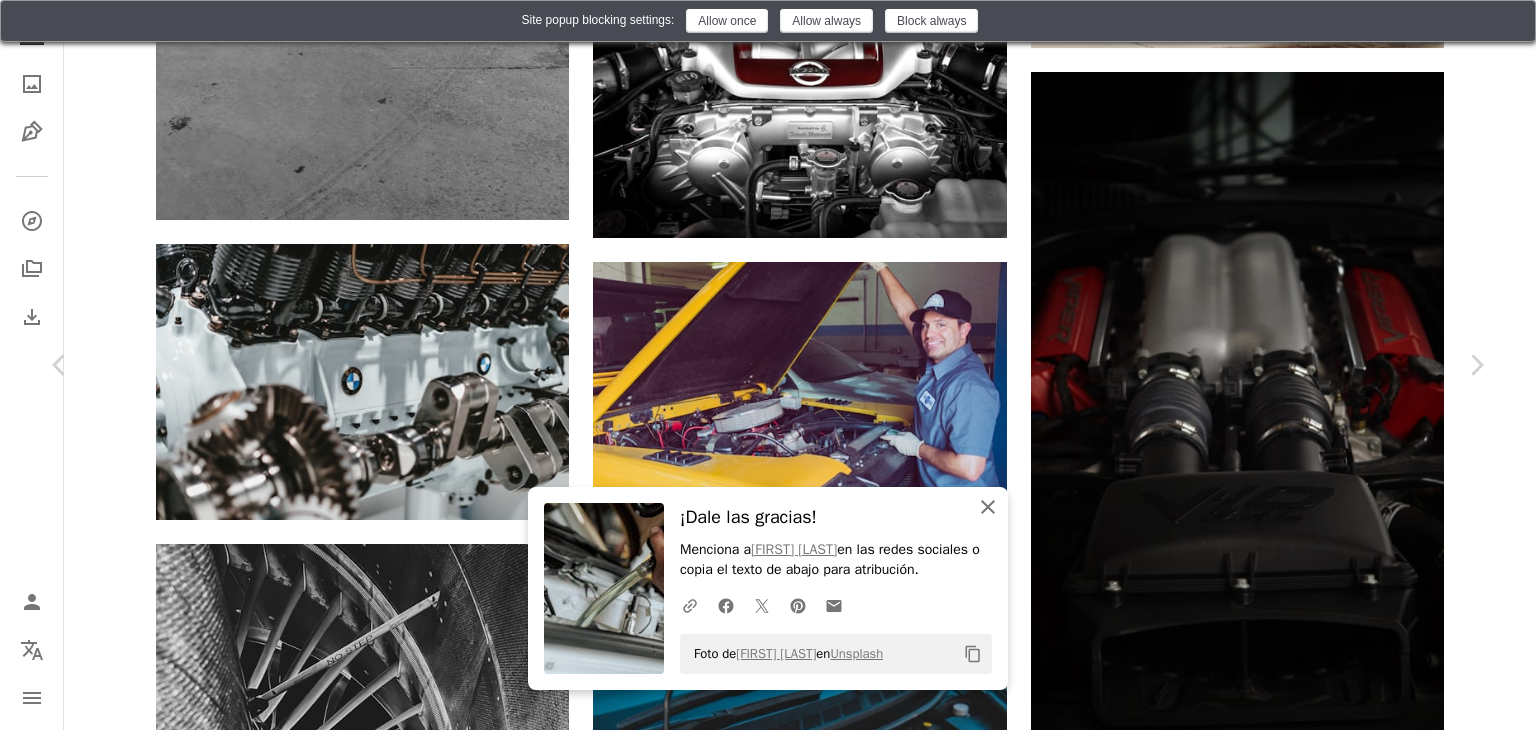 click 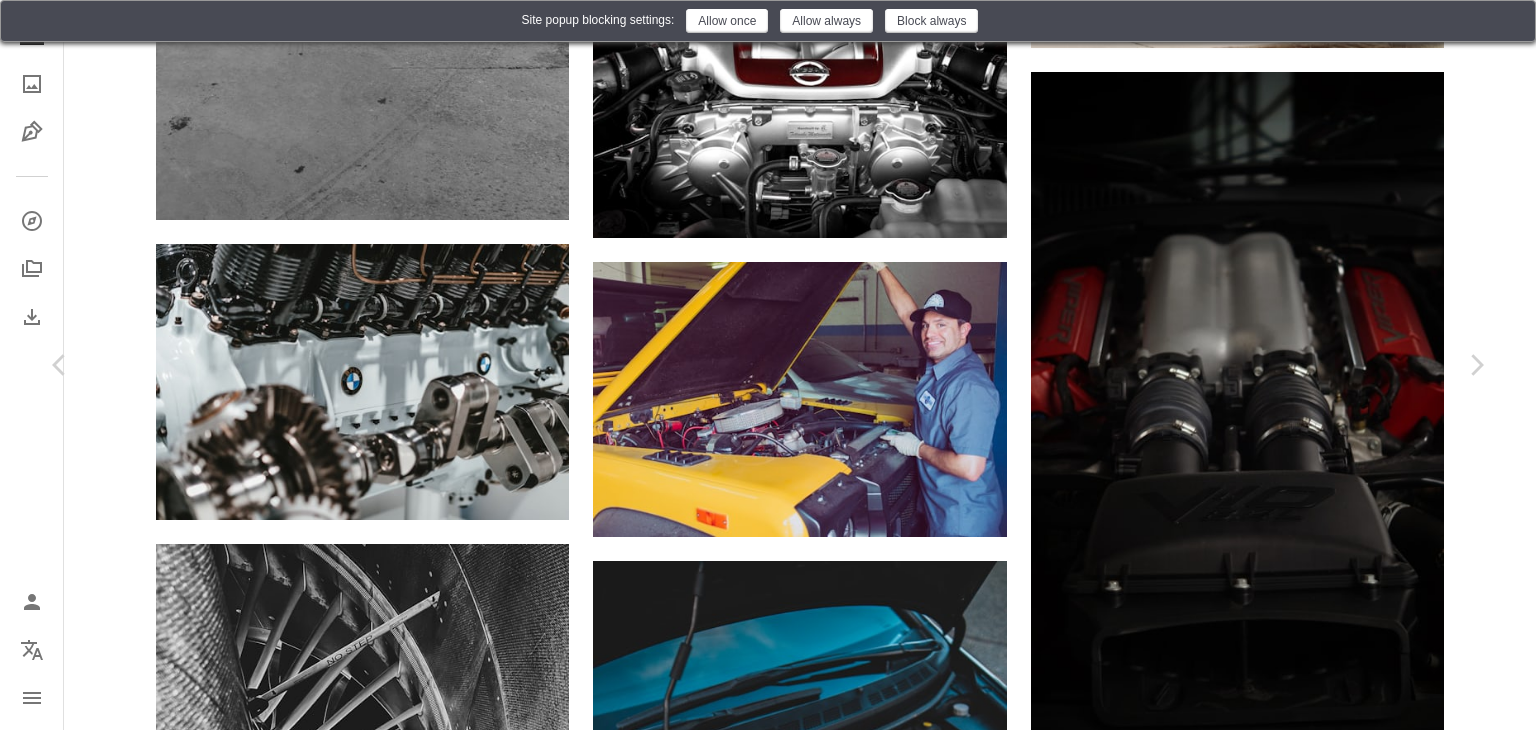 scroll, scrollTop: 900, scrollLeft: 0, axis: vertical 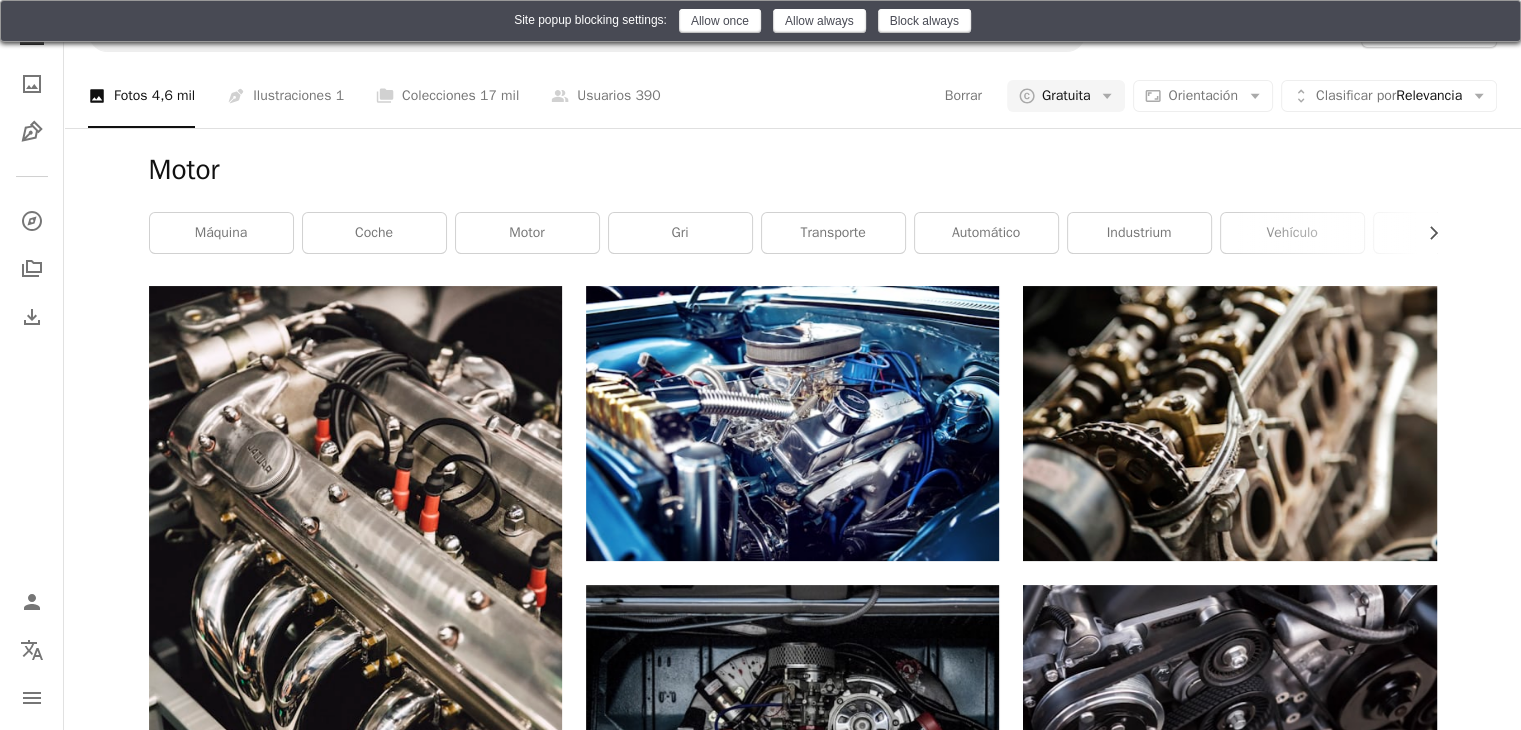 click at bounding box center (1492, 23) 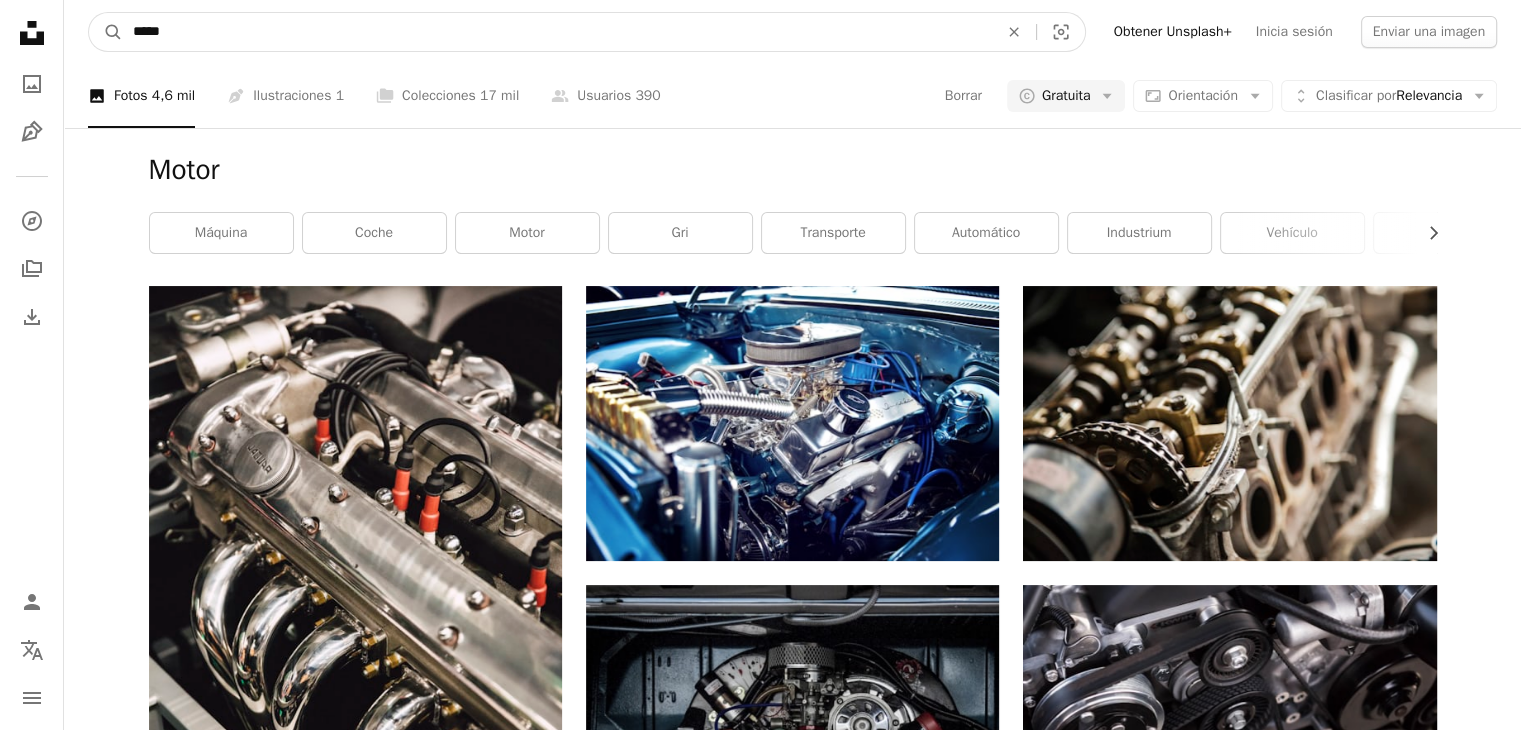 click on "*****" at bounding box center [557, 32] 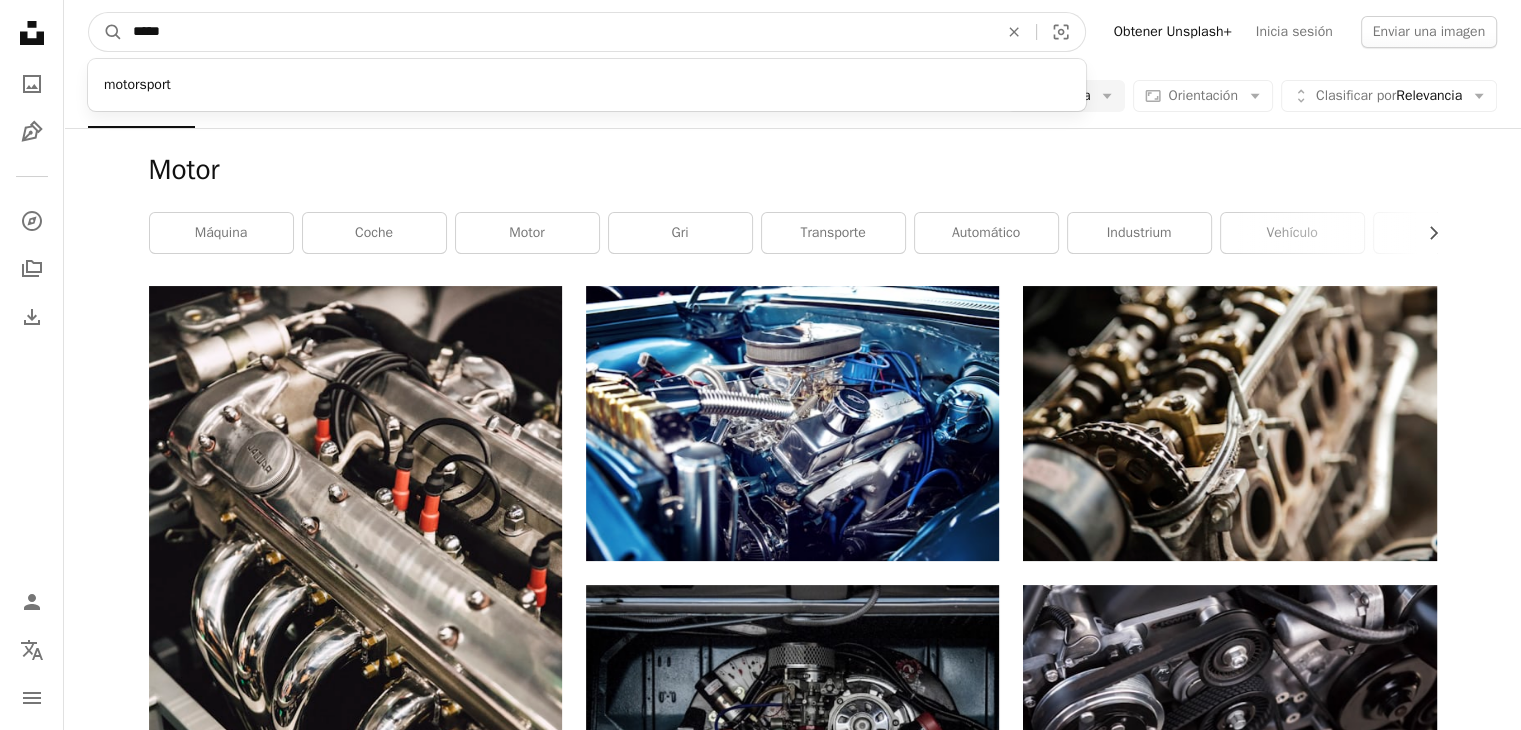 click on "A magnifying glass ***** motorsport An X shape Visual search Obtener Unsplash+ Inicia sesión Enviar una imagen" at bounding box center [792, 32] 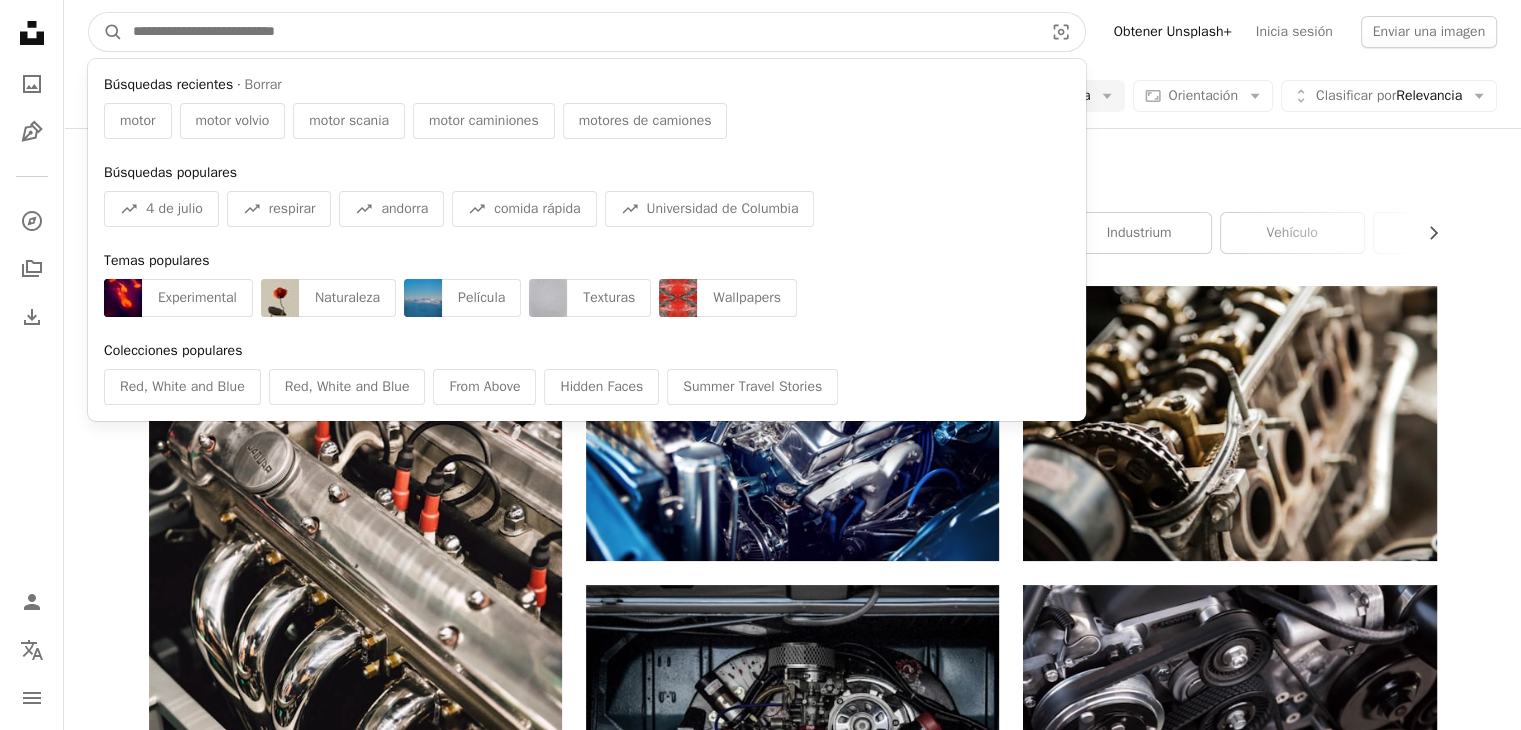 paste on "**********" 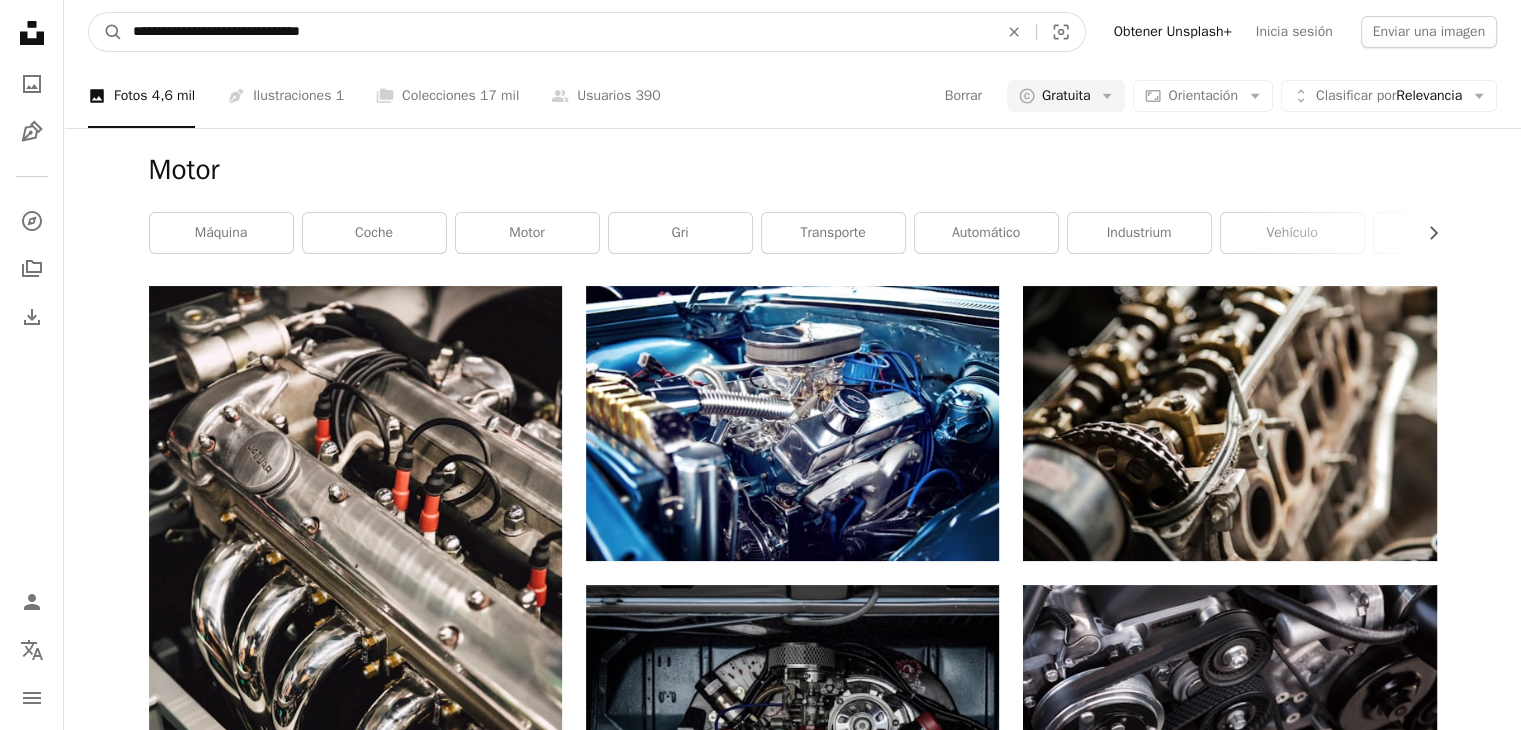 type on "**********" 